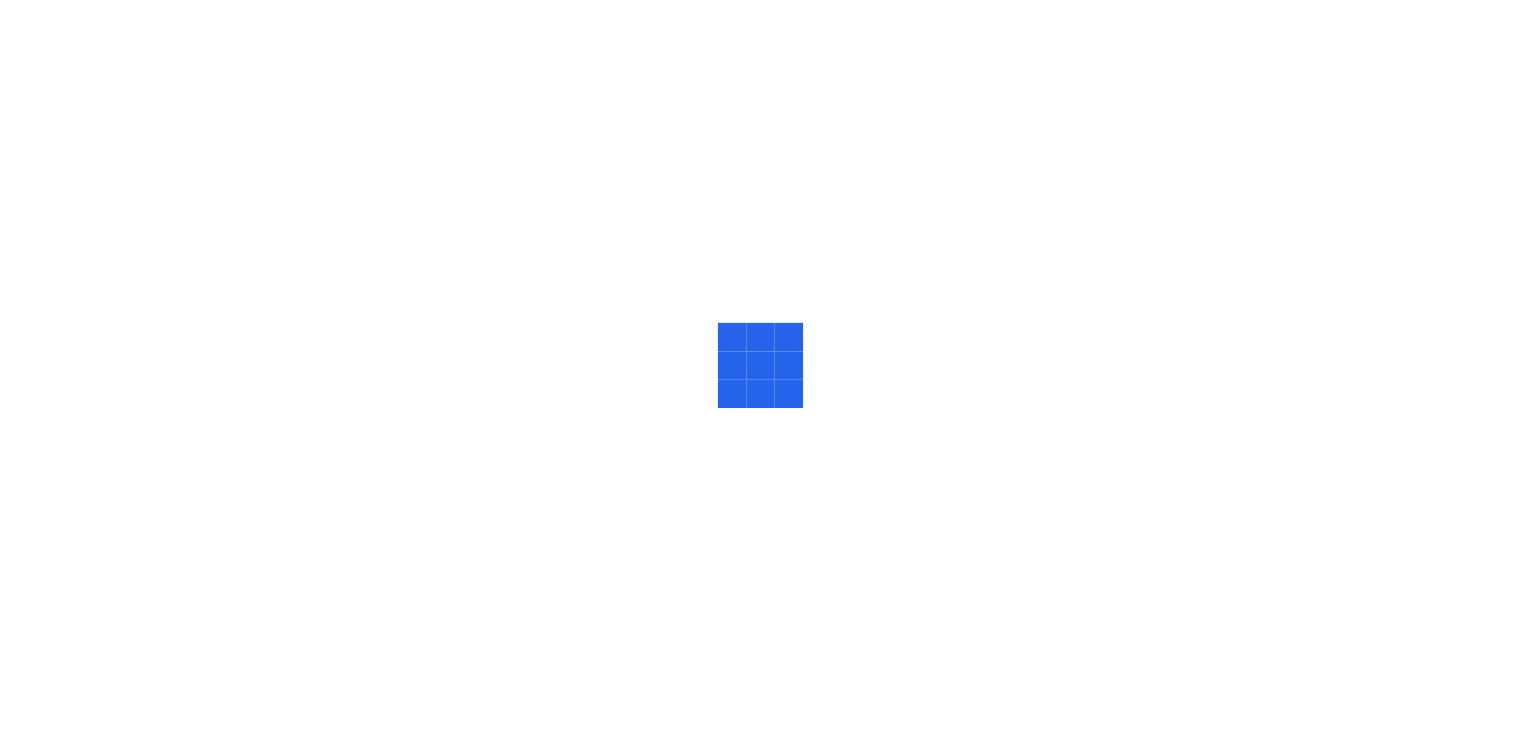 scroll, scrollTop: 0, scrollLeft: 0, axis: both 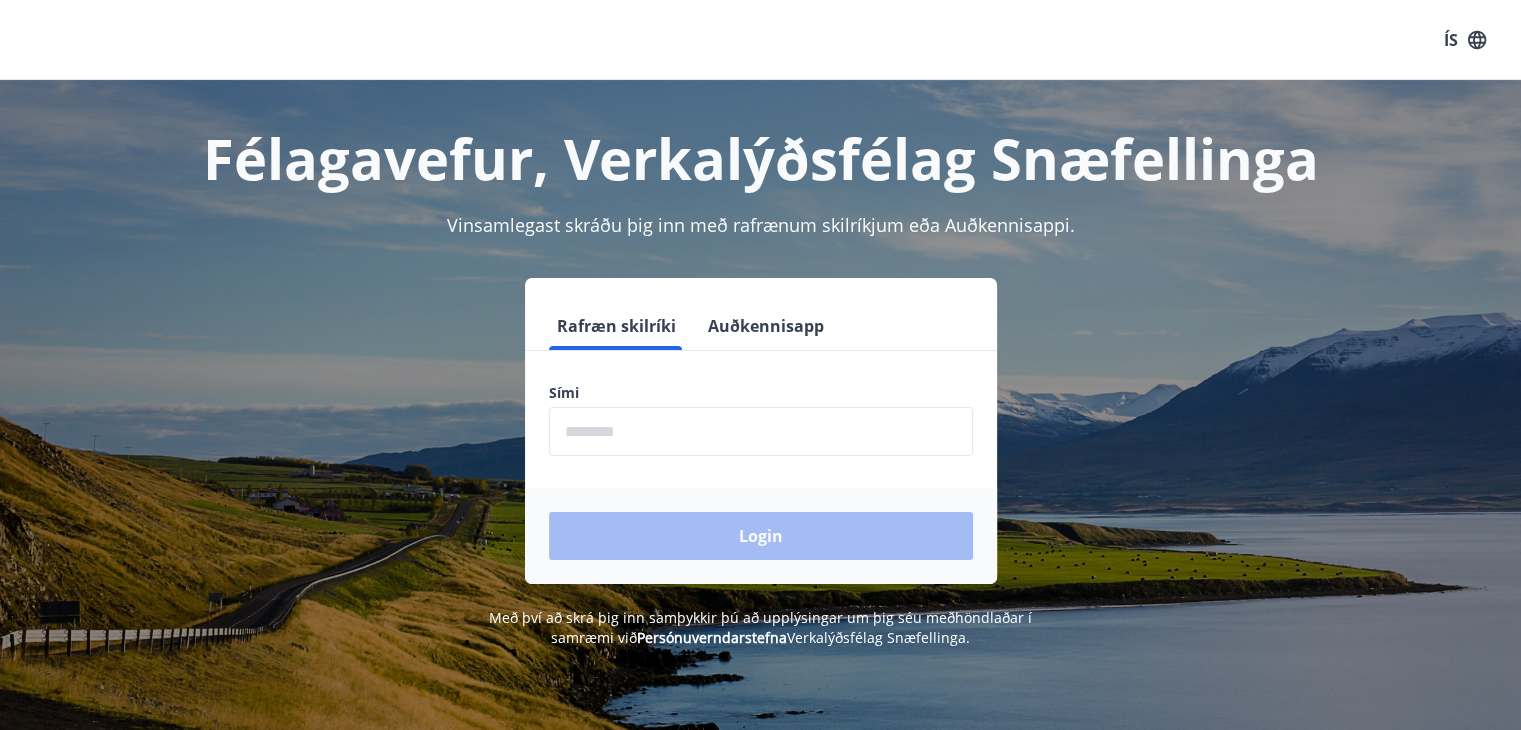 click on "Auðkennisapp" at bounding box center [766, 326] 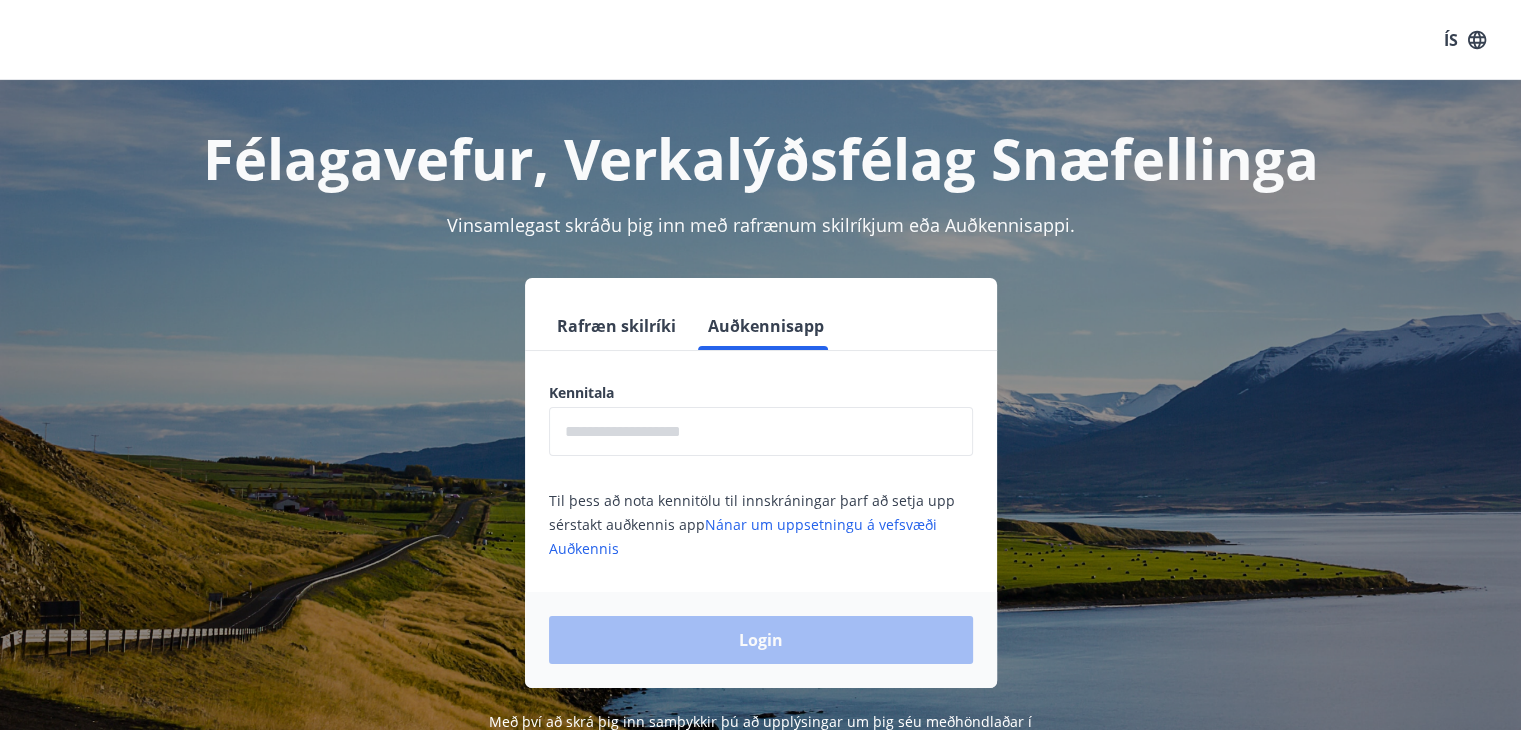 click at bounding box center [761, 431] 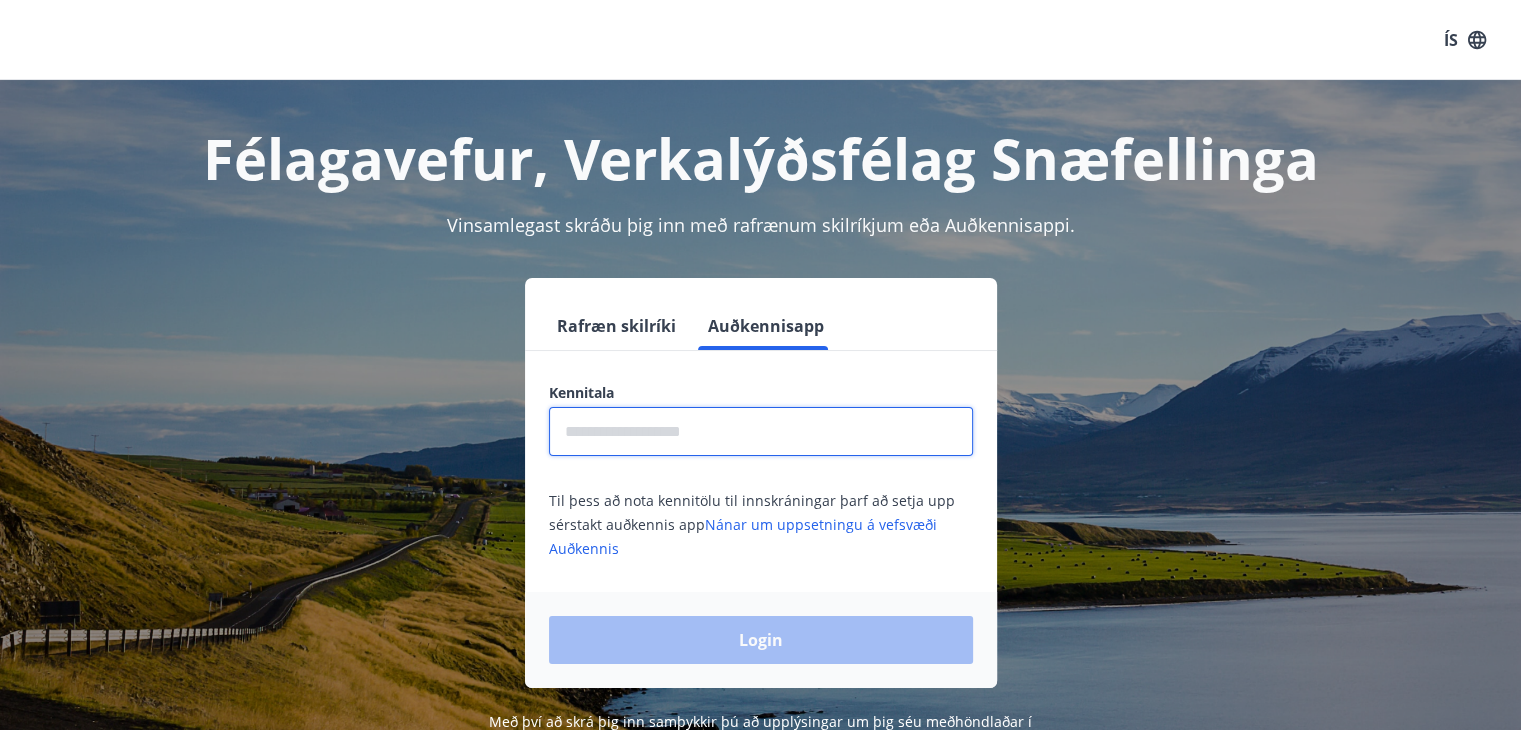 type on "**********" 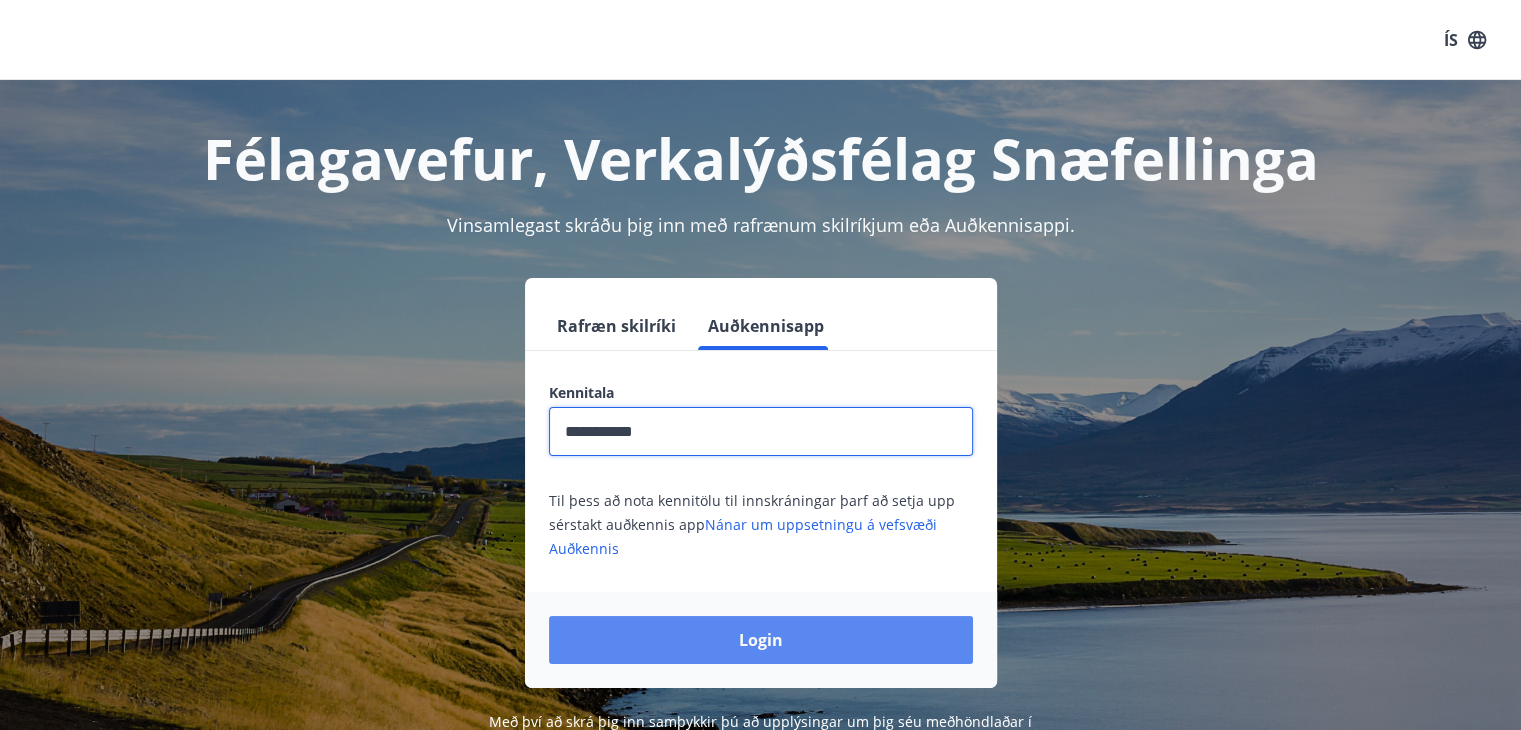 click on "Login" at bounding box center [761, 640] 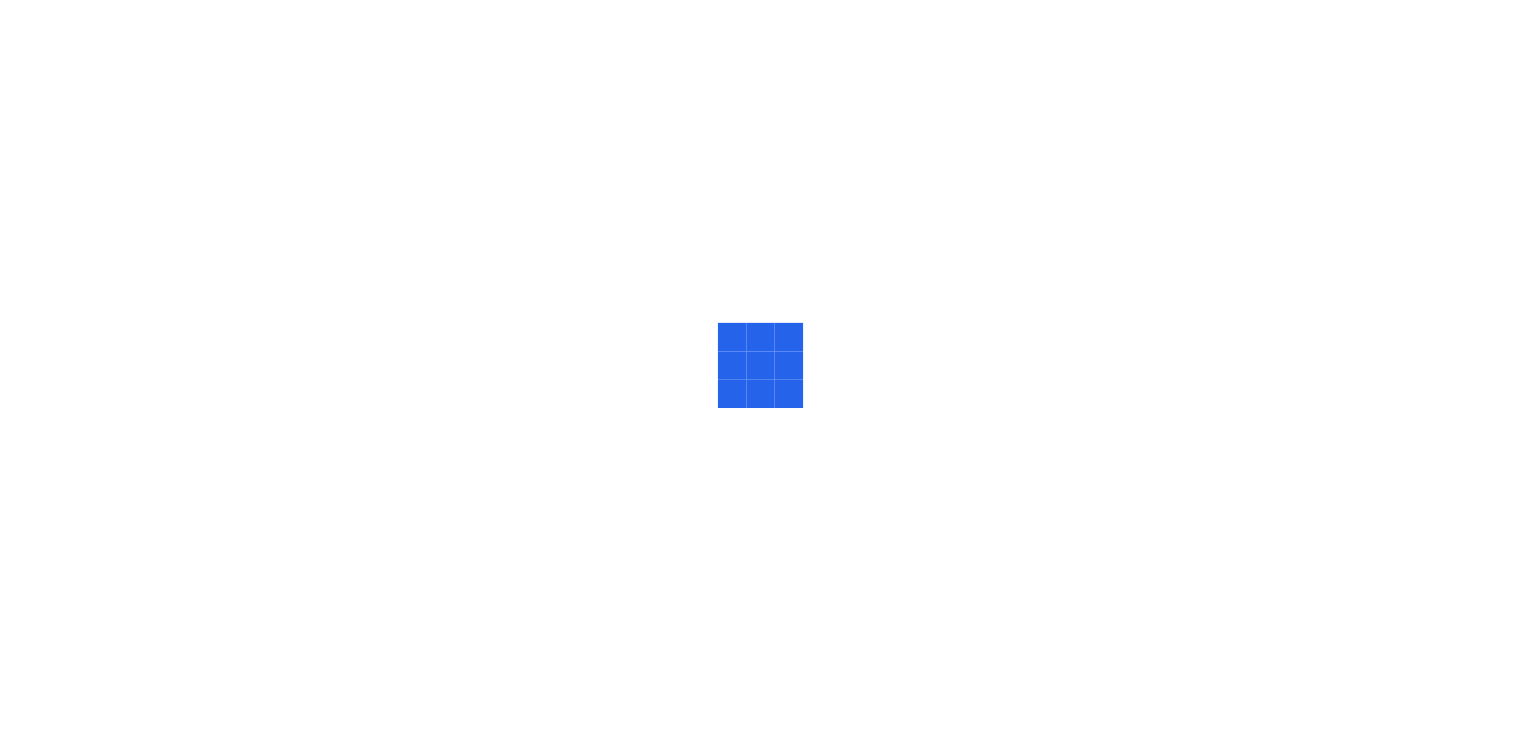 scroll, scrollTop: 0, scrollLeft: 0, axis: both 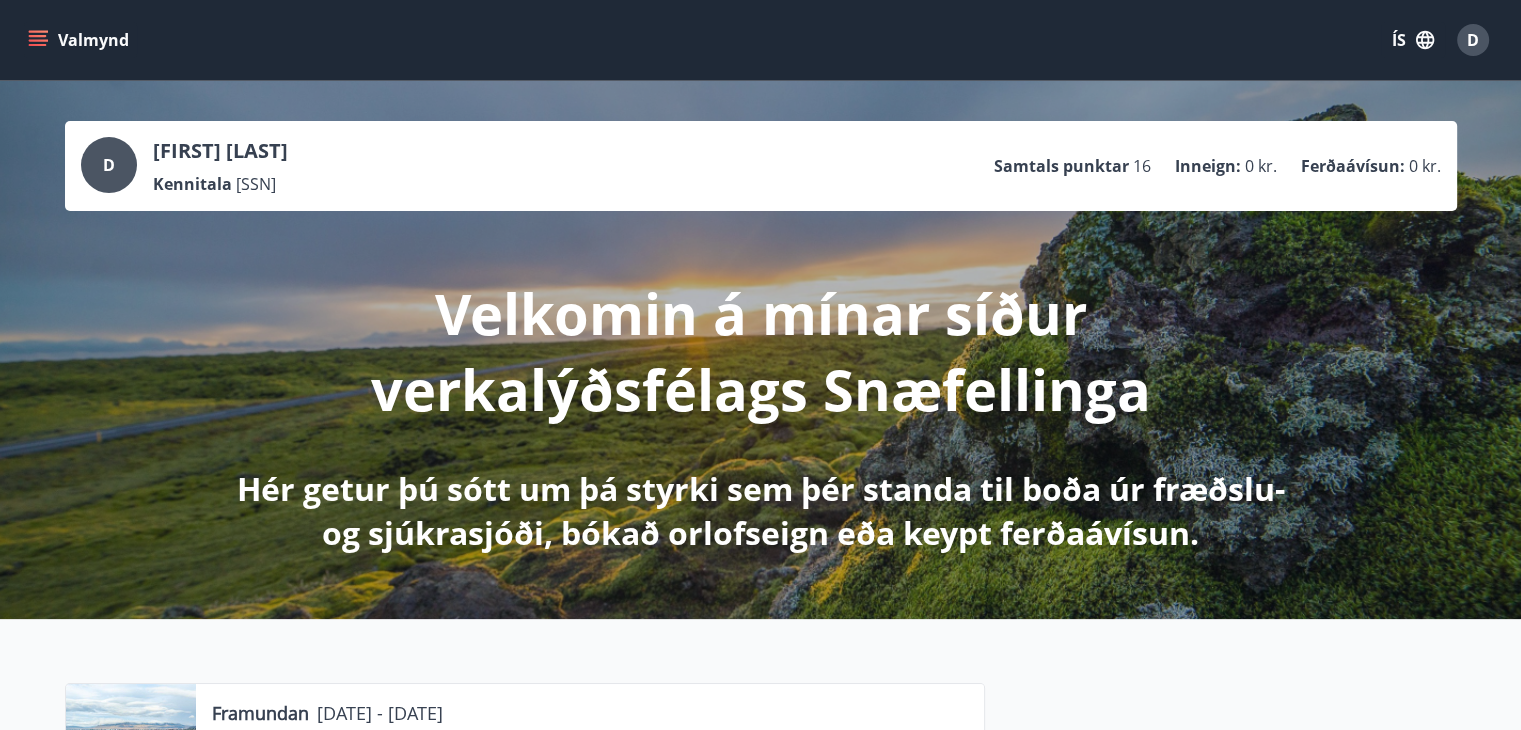 click on "ÍS" at bounding box center [1413, 40] 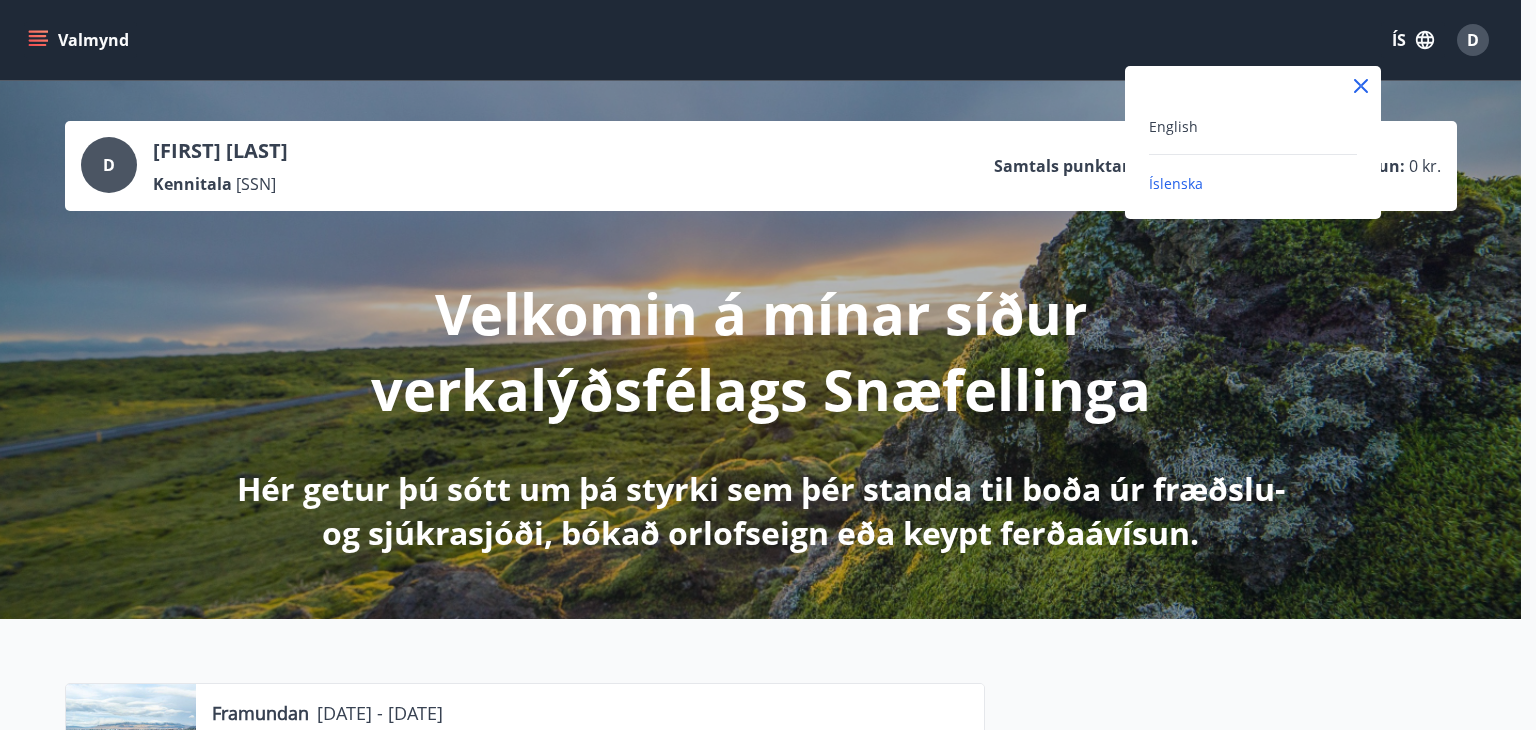 click on "English" at bounding box center (1253, 126) 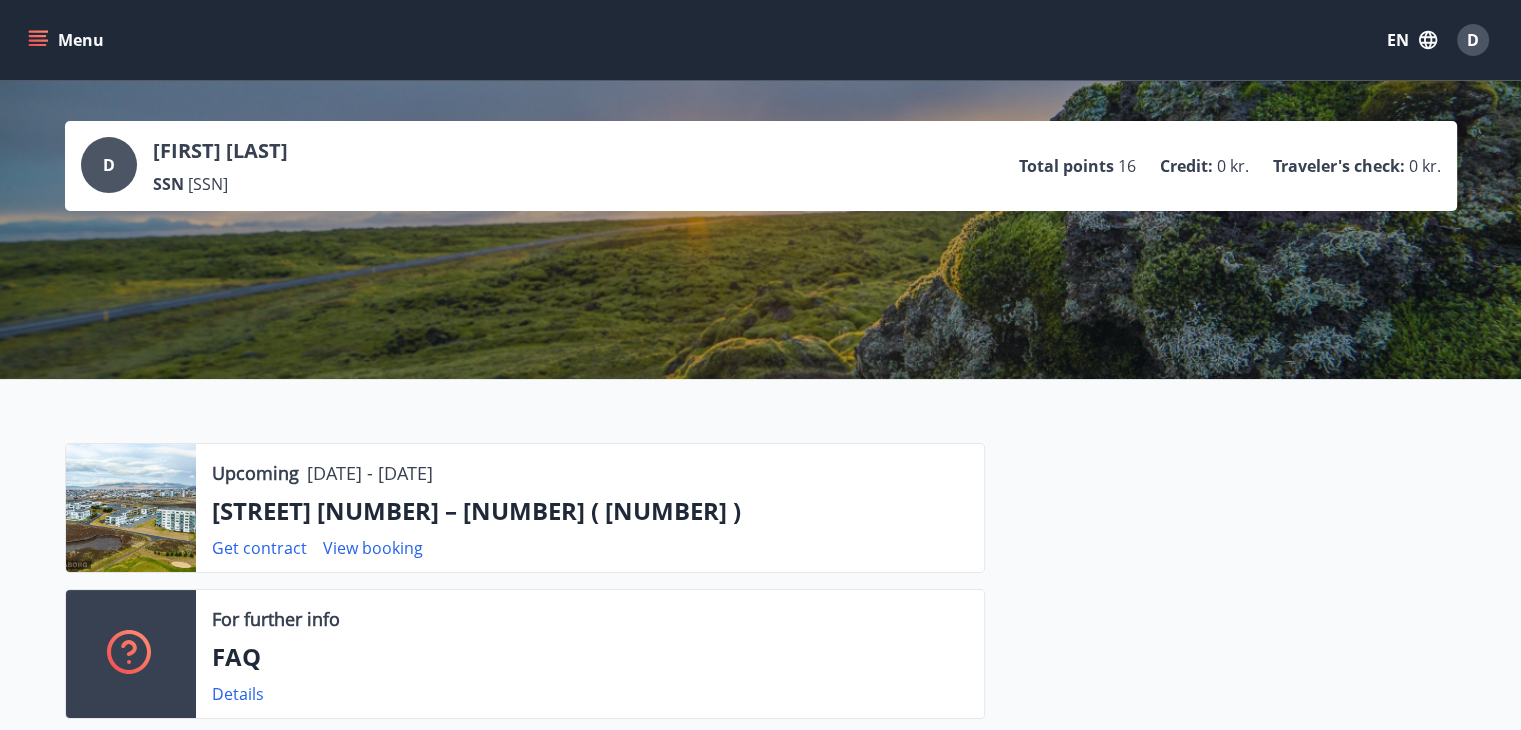 click on "D" at bounding box center [109, 165] 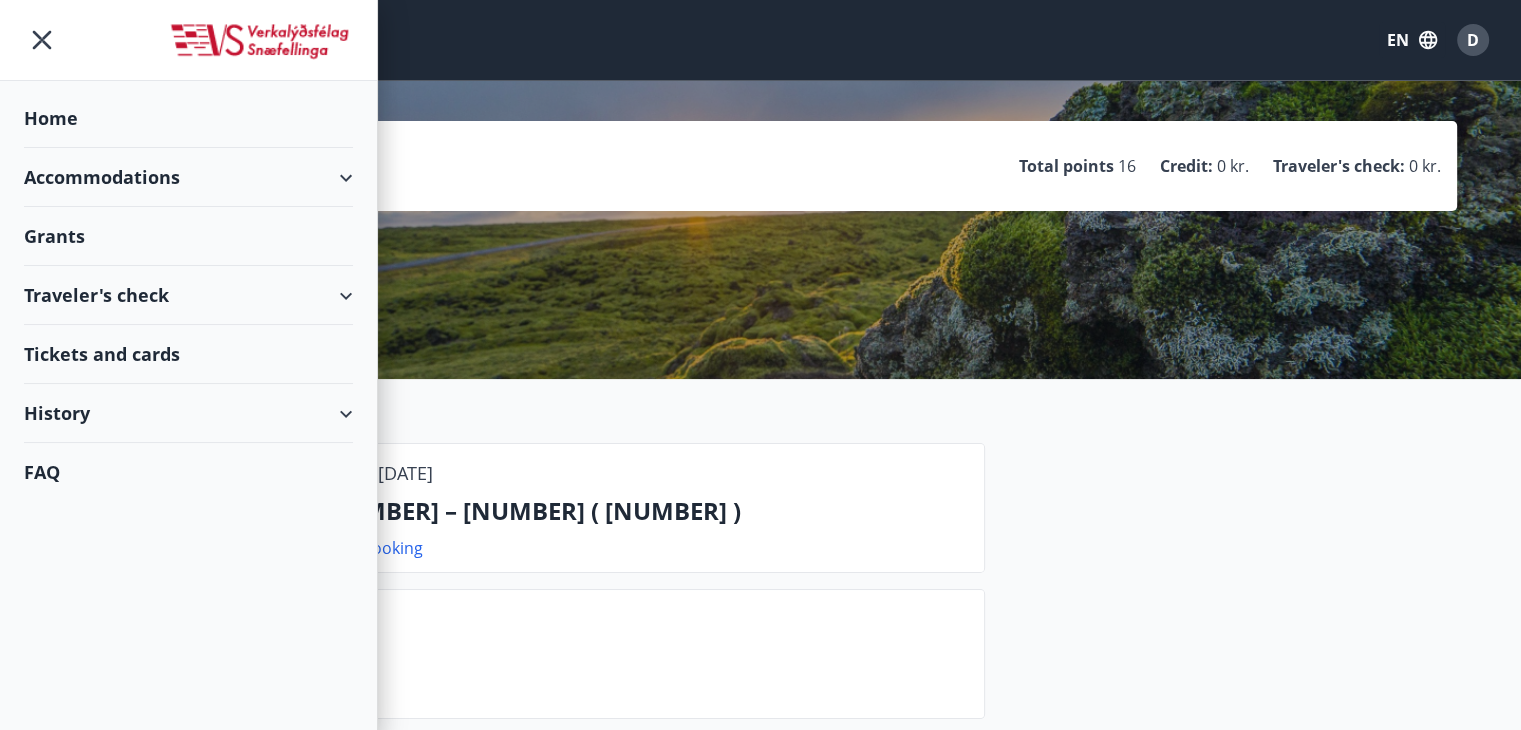 click on "Accommodations" at bounding box center (188, 177) 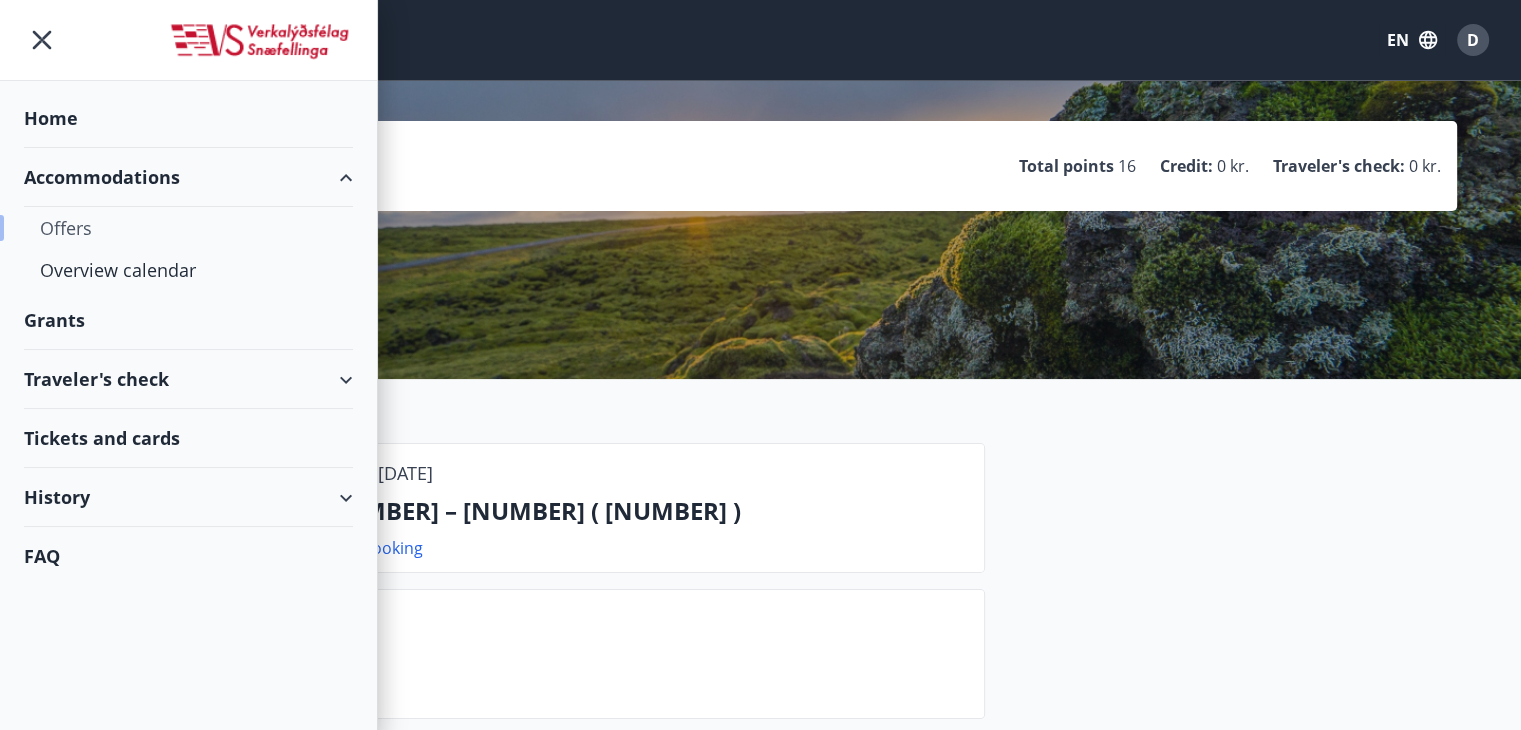 click on "Offers" at bounding box center [188, 228] 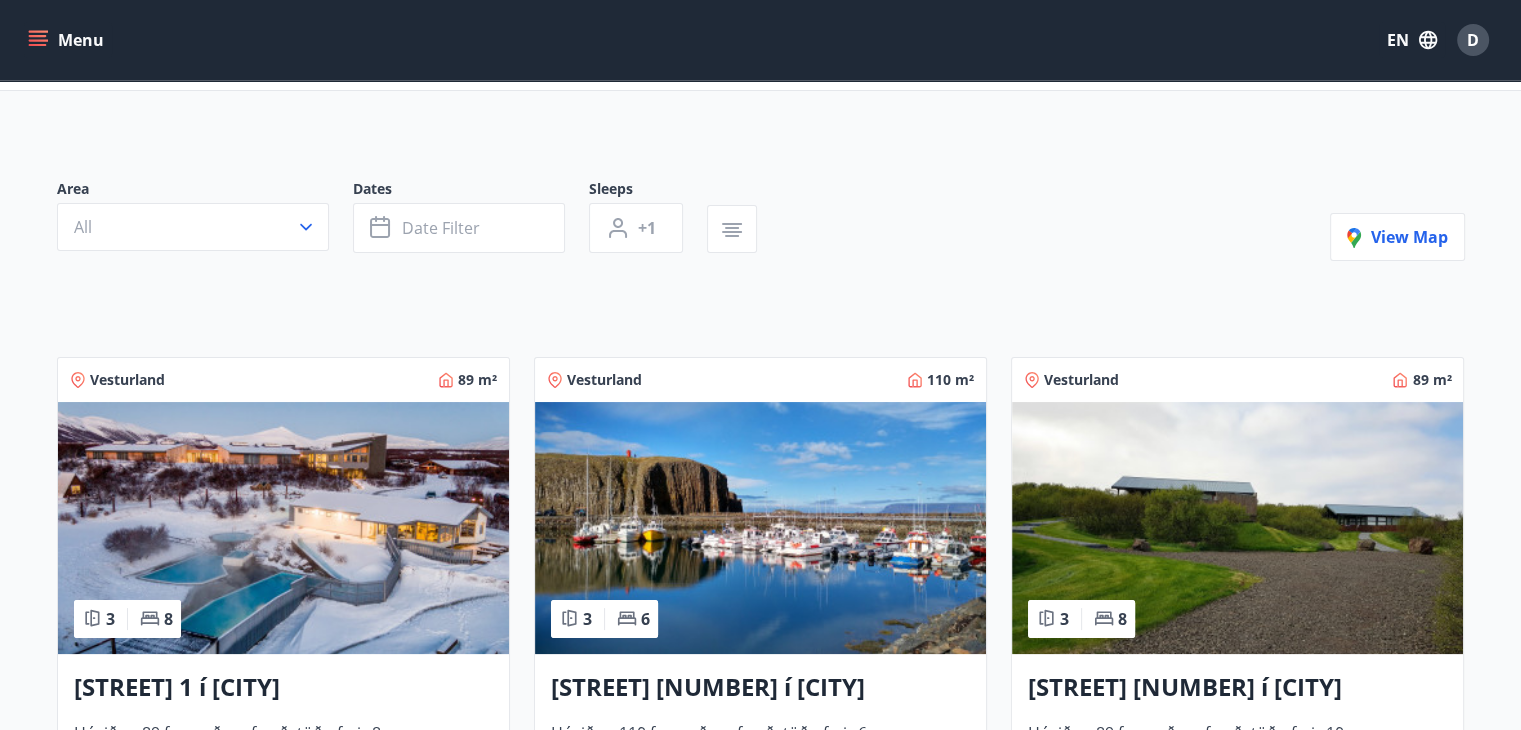 scroll, scrollTop: 802, scrollLeft: 0, axis: vertical 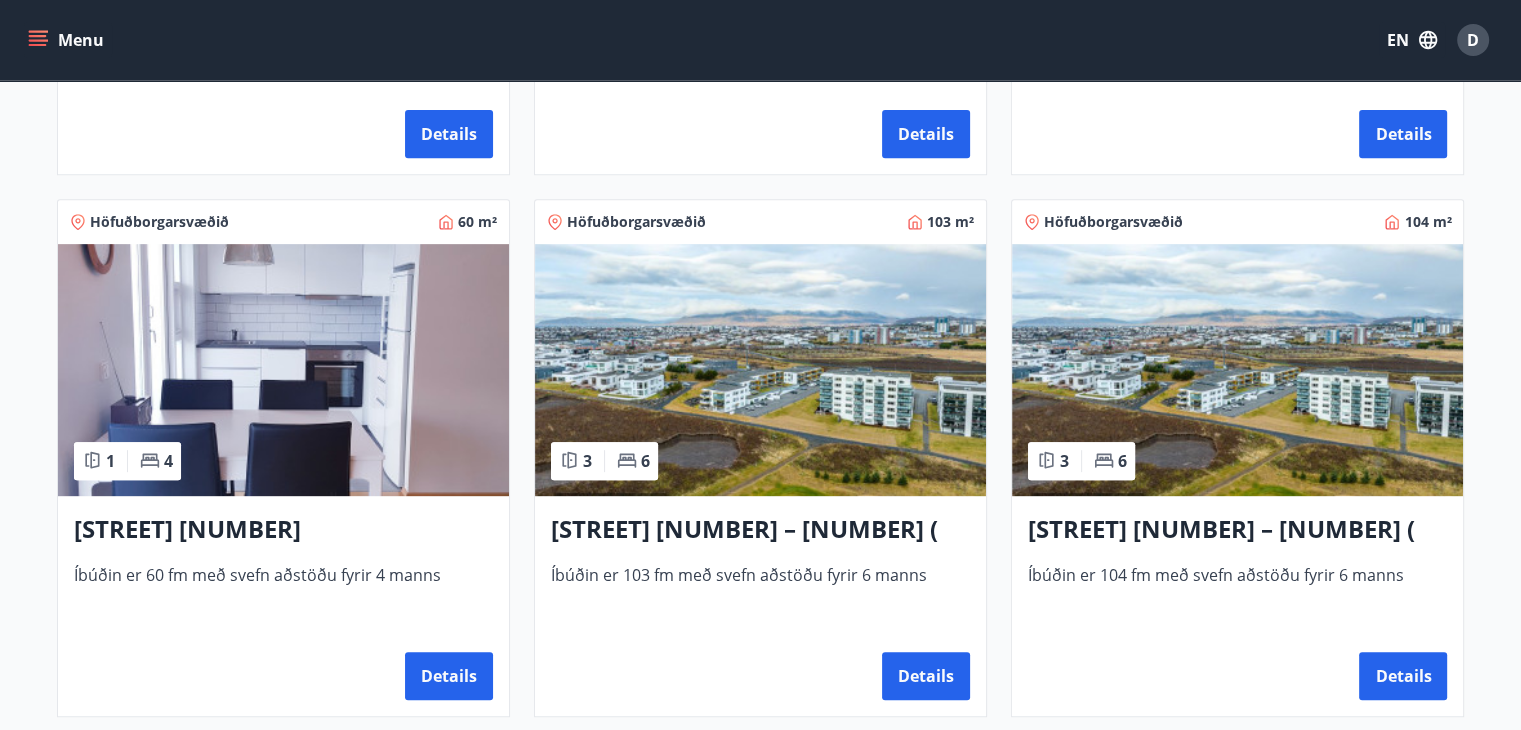 click at bounding box center [760, 370] 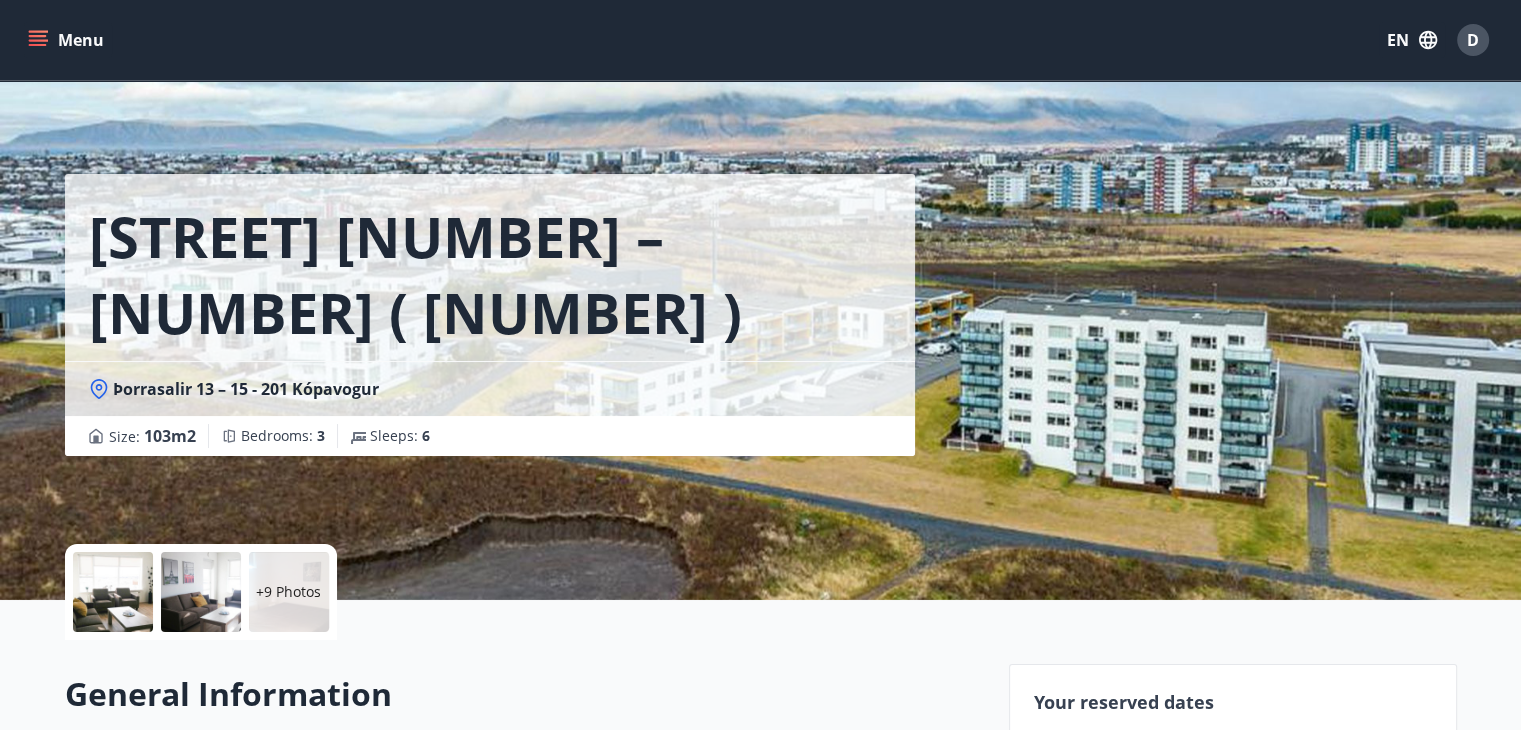 scroll, scrollTop: 400, scrollLeft: 0, axis: vertical 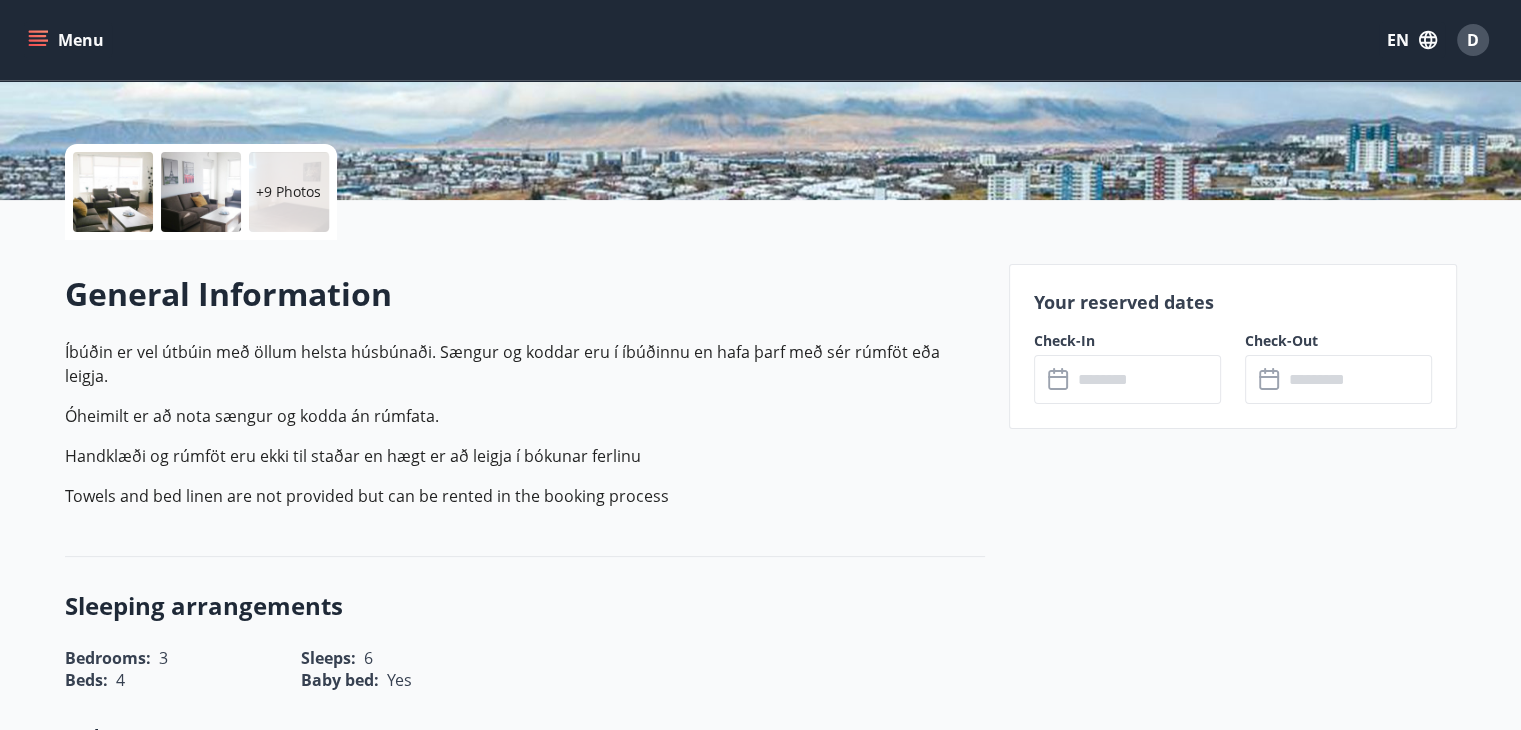 click at bounding box center (1146, 379) 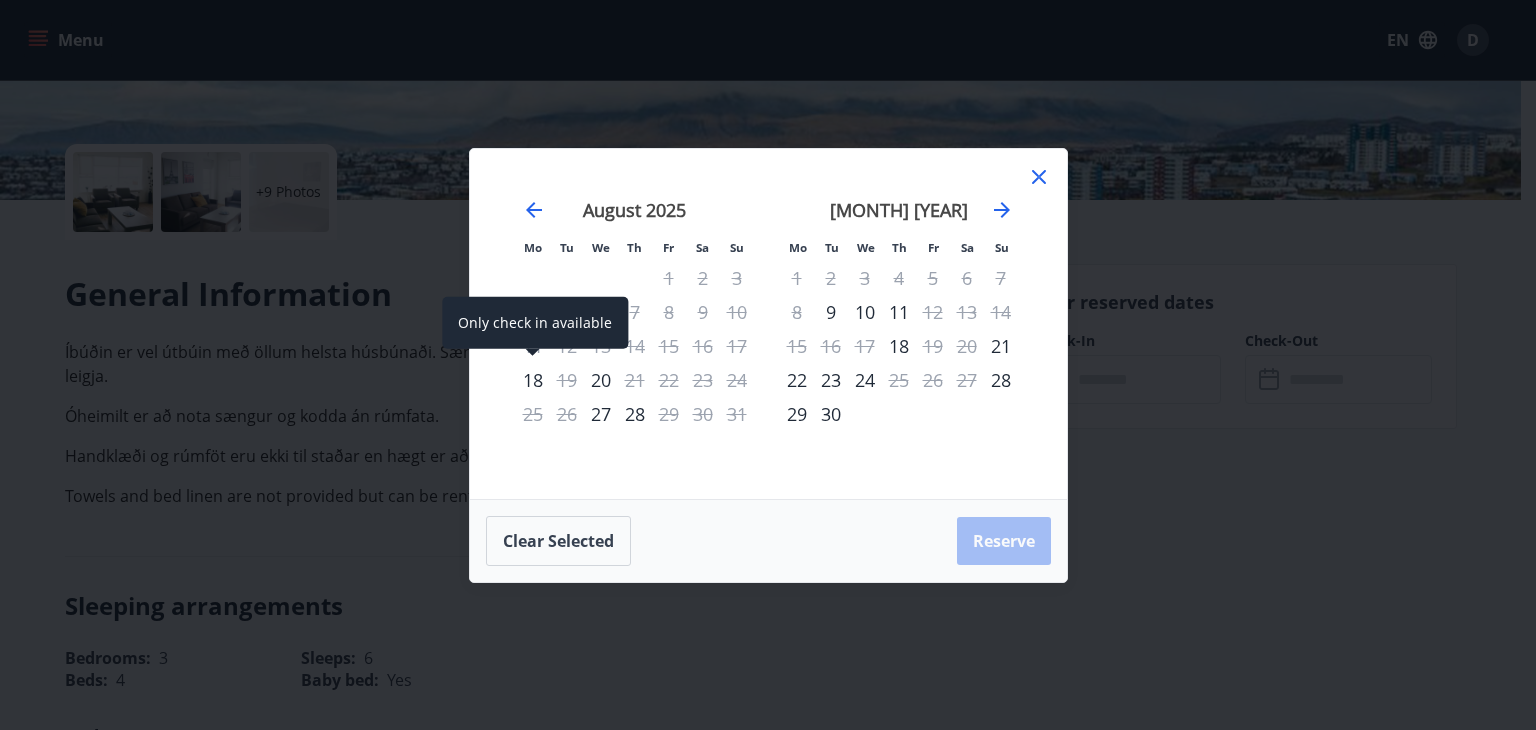 click on "18" at bounding box center (533, 380) 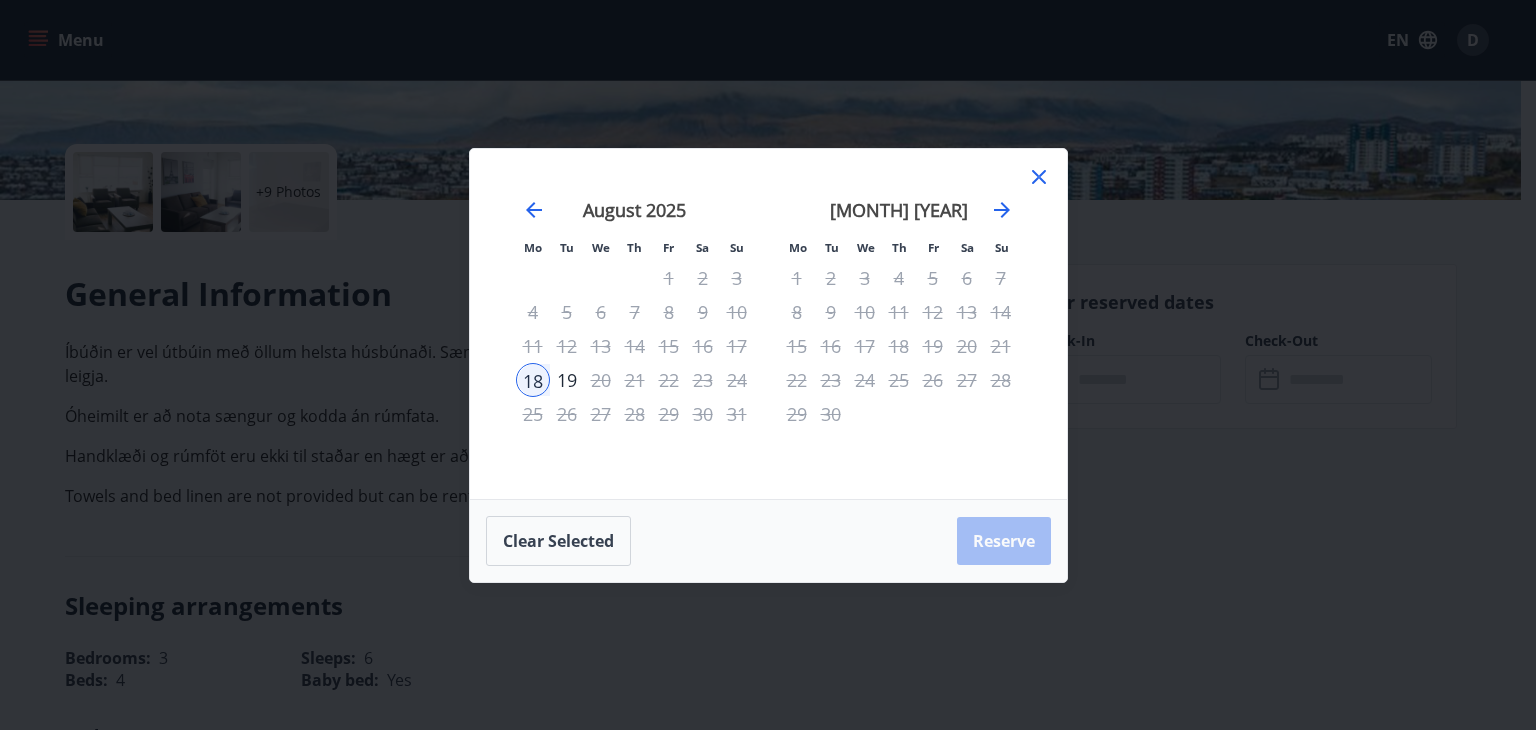click 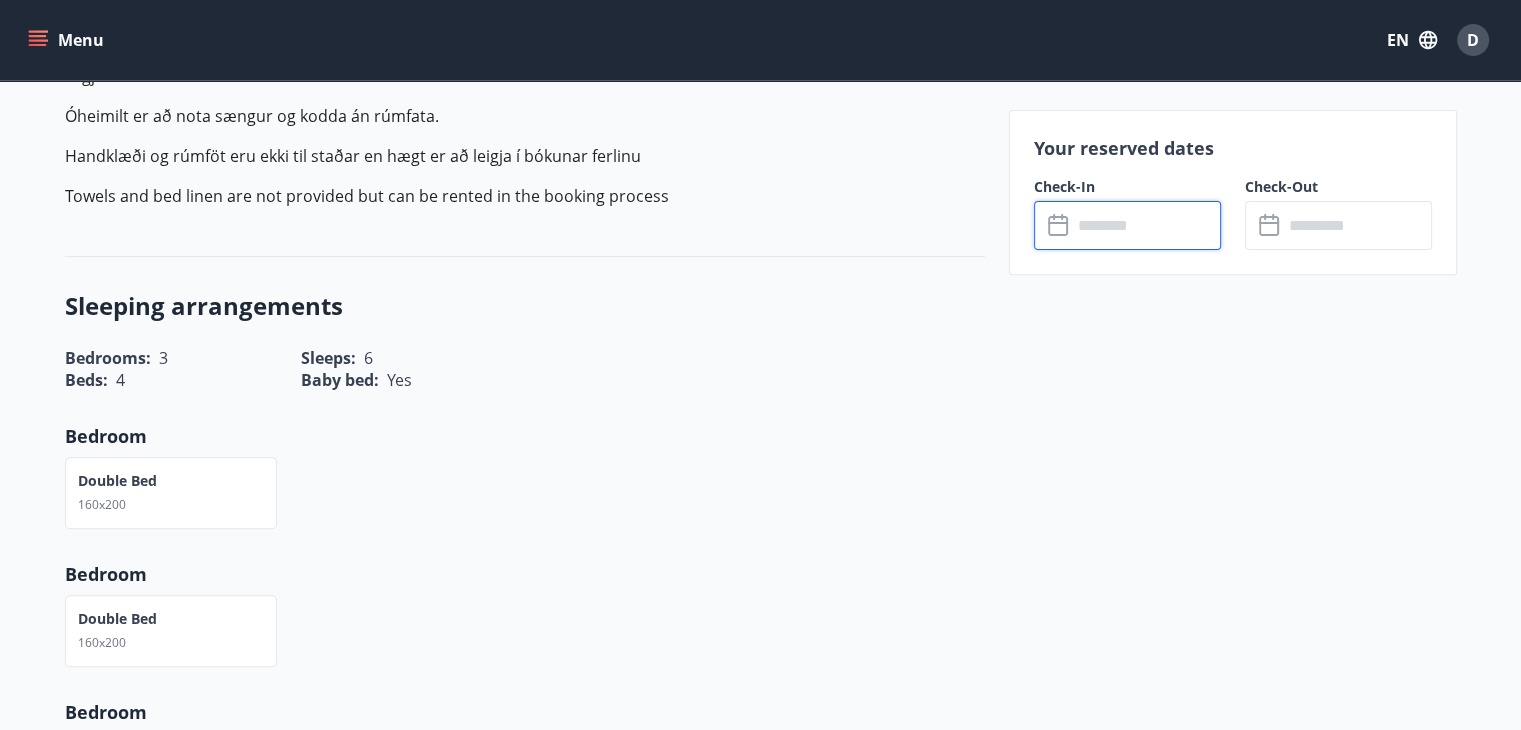 scroll, scrollTop: 600, scrollLeft: 0, axis: vertical 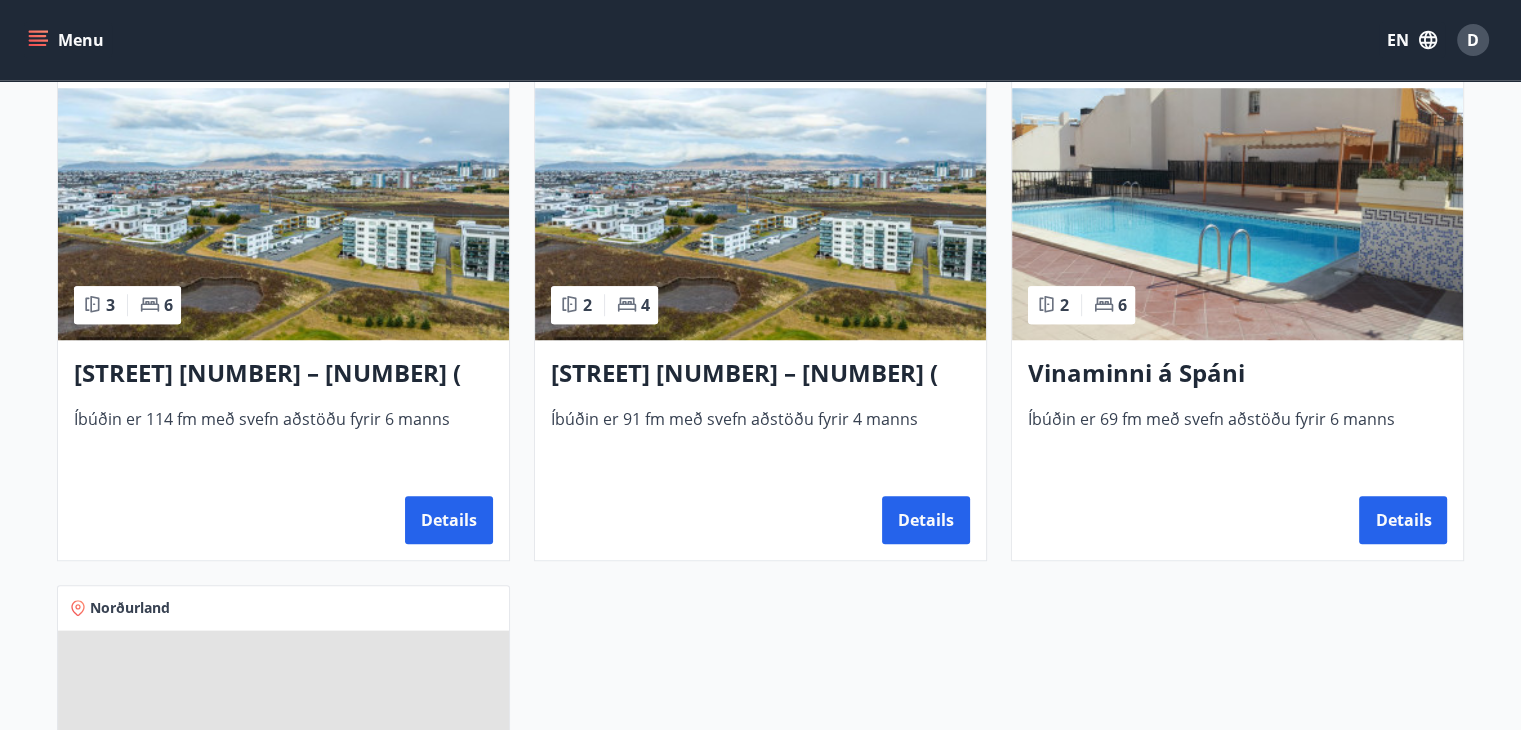 click at bounding box center (760, 214) 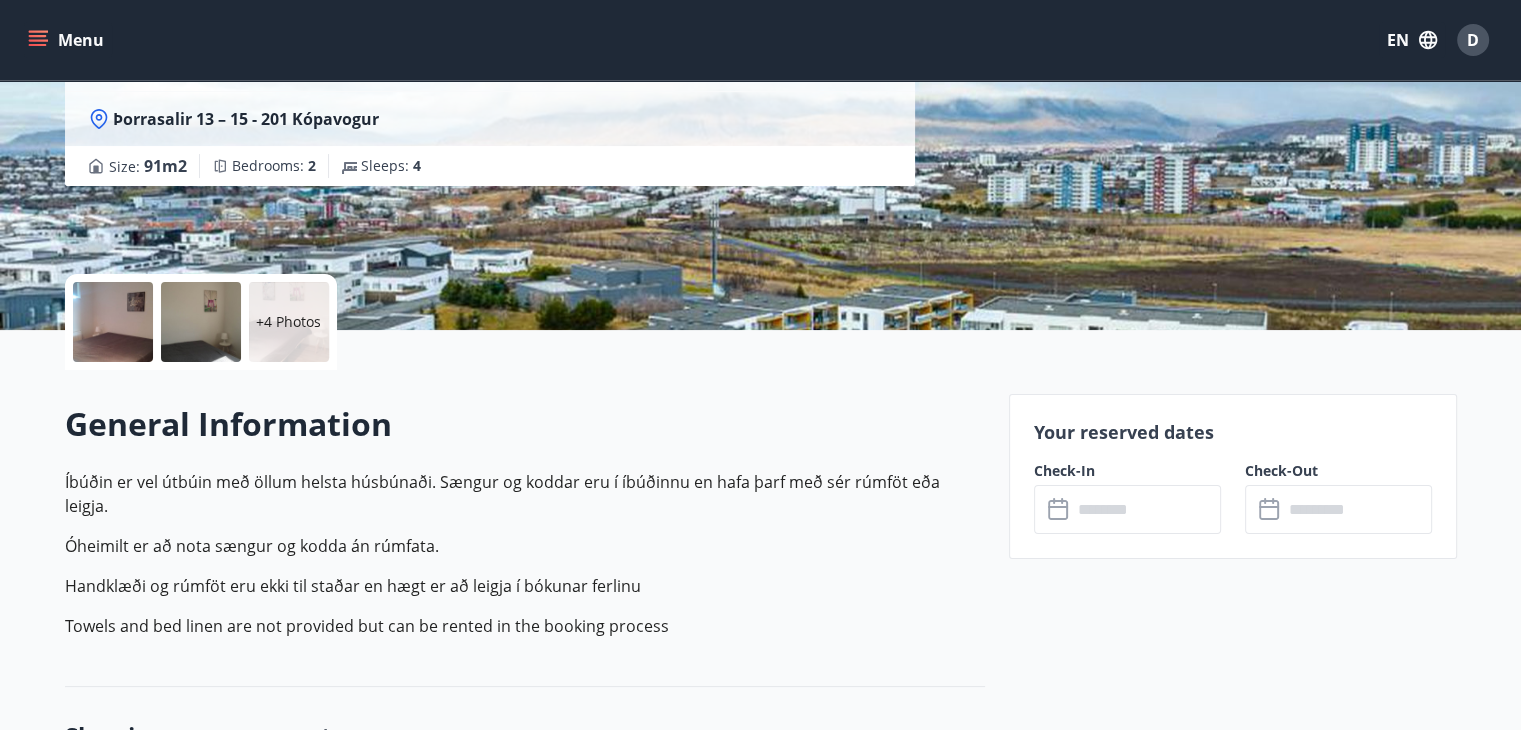 scroll, scrollTop: 400, scrollLeft: 0, axis: vertical 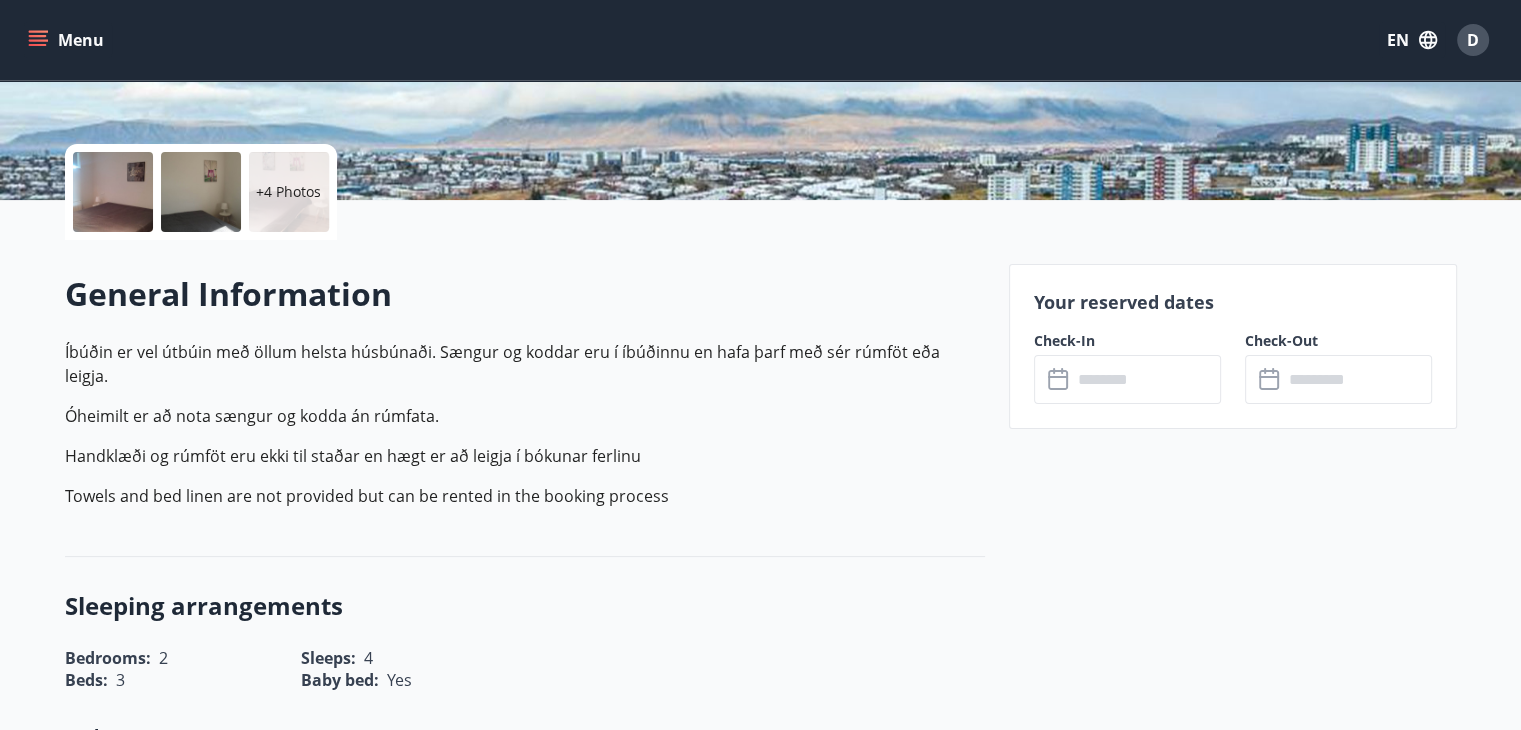 click at bounding box center [1146, 379] 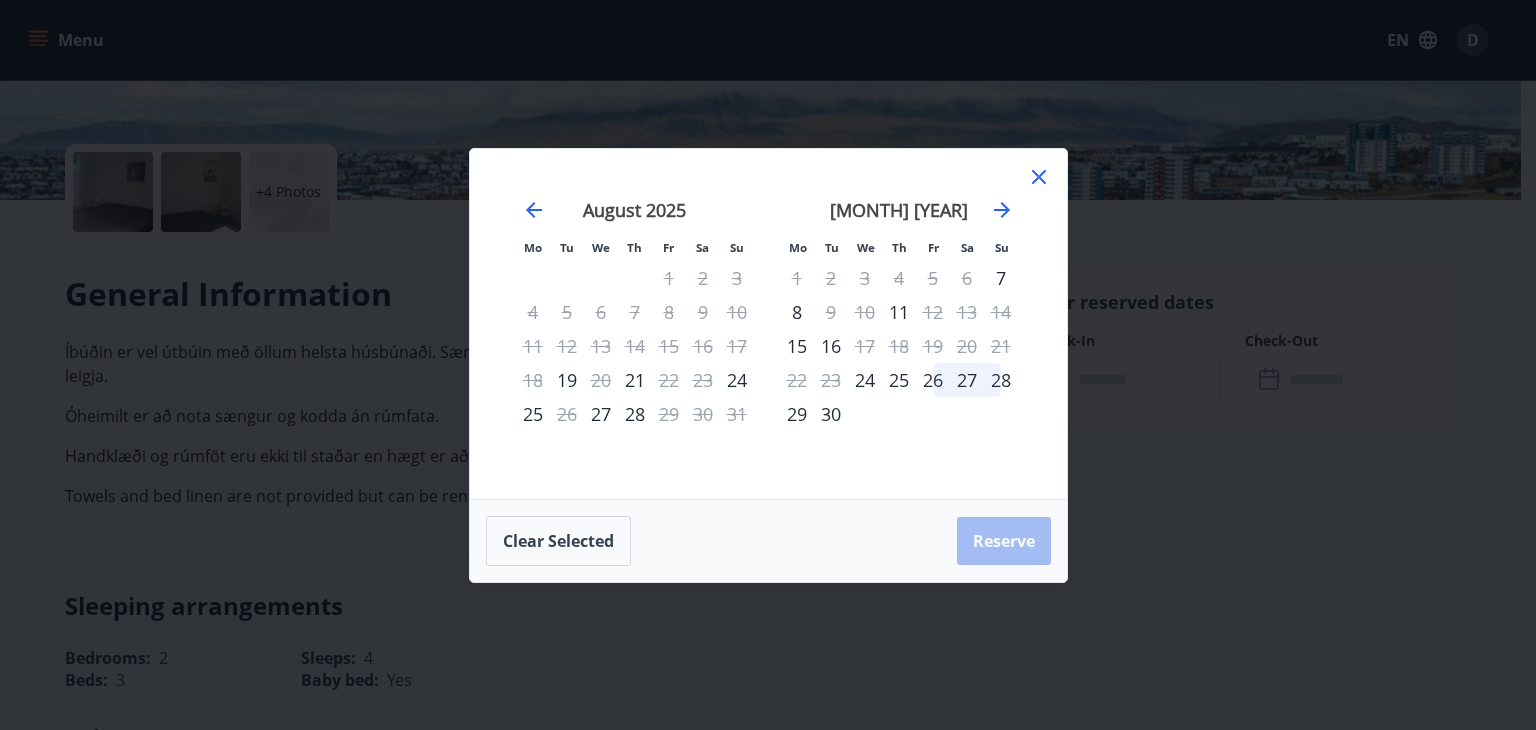 click on "Mo Tu We Th Fr Sa Su Mo Tu We Th Fr Sa Su [MONTH] [YEAR] 1 2 3 4 5 6 7 8 9 10 11 12 13 14 15 16 17 18 19 20 21 22 23 24 25 26 27 28 29 30 31 [MONTH] [YEAR] 1 2 3 4 5 6 7 8 9 10 11 12 13 14 15 16 17 18 19 20 21 22 23 24 25 26 27 28 29 30 31 [MONTH] [YEAR] 1 2 3 4 5 6 7 8 9 10 11 12 13 14 15 16 17 18 19 20 21 22 23 24 25 26 27 28 29 30 [MONTH] [YEAR] 1 2 3 4 5 6 7 8 9 10 11 12 13 14 15 16 17 18 19 20 21 22 23 24 25 26 27 28 29 30 31 1 Nights: 5.000 kr. * The final price may change in the next step when all relevant rules have been taken into account. Clear selected Reserve" at bounding box center (768, 365) 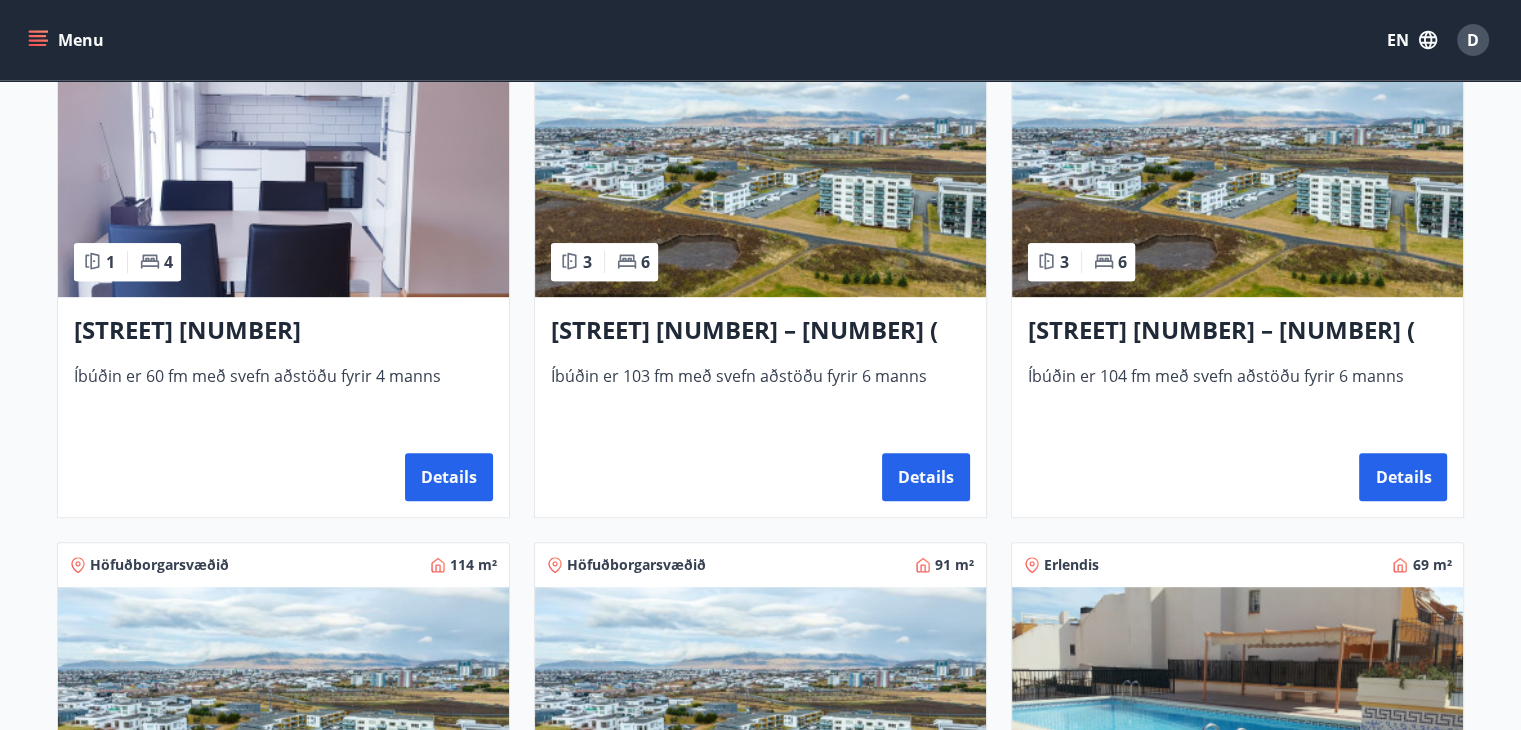 scroll, scrollTop: 1000, scrollLeft: 0, axis: vertical 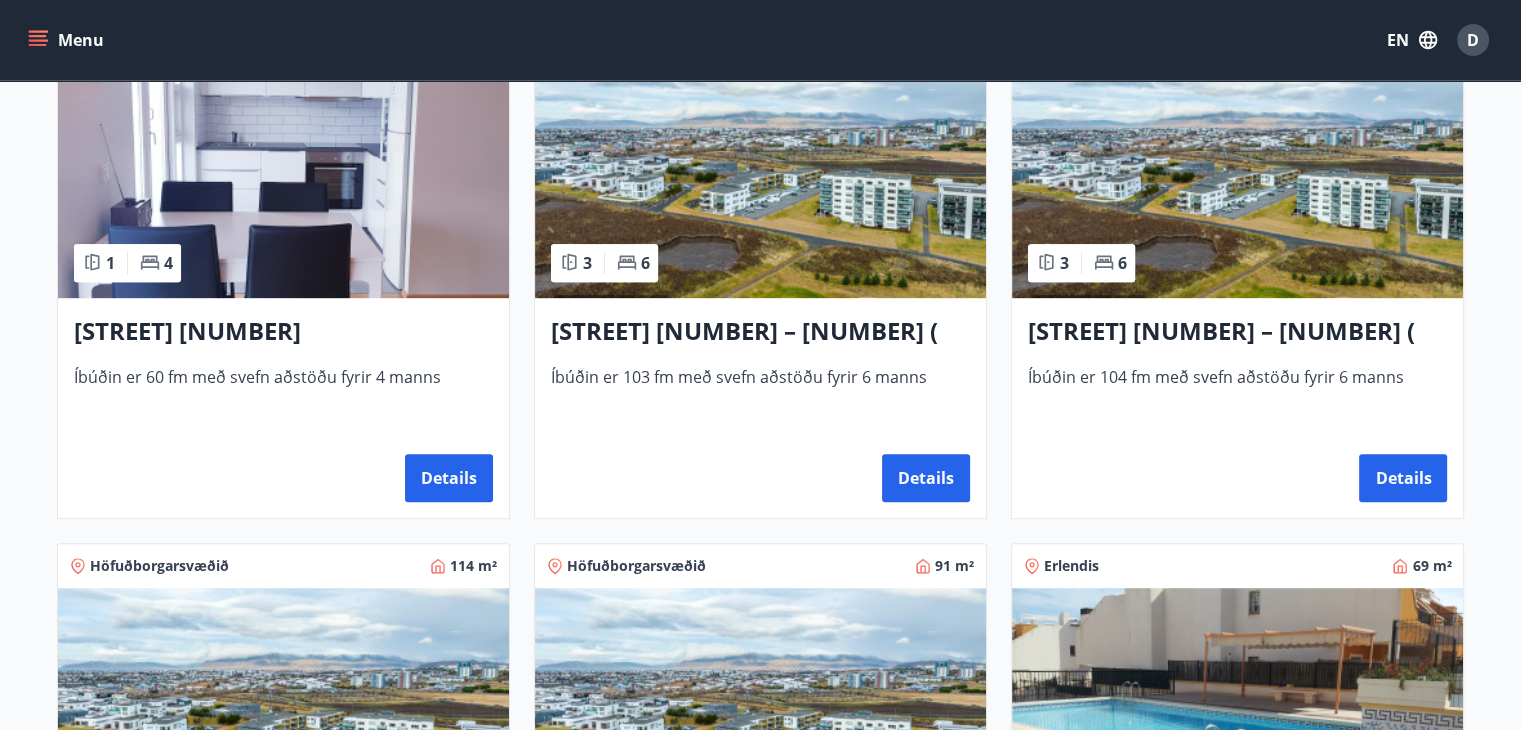 click at bounding box center [760, 172] 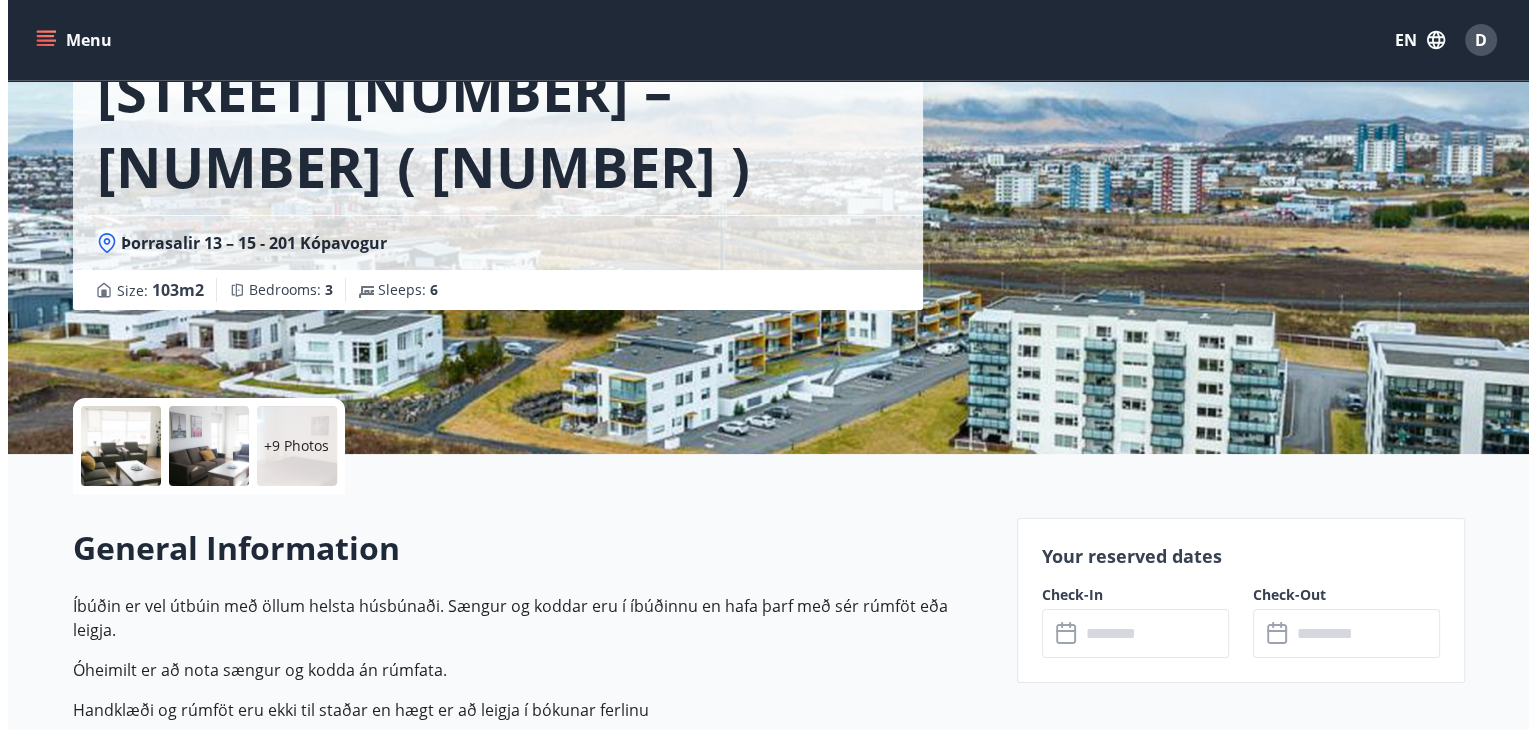 scroll, scrollTop: 300, scrollLeft: 0, axis: vertical 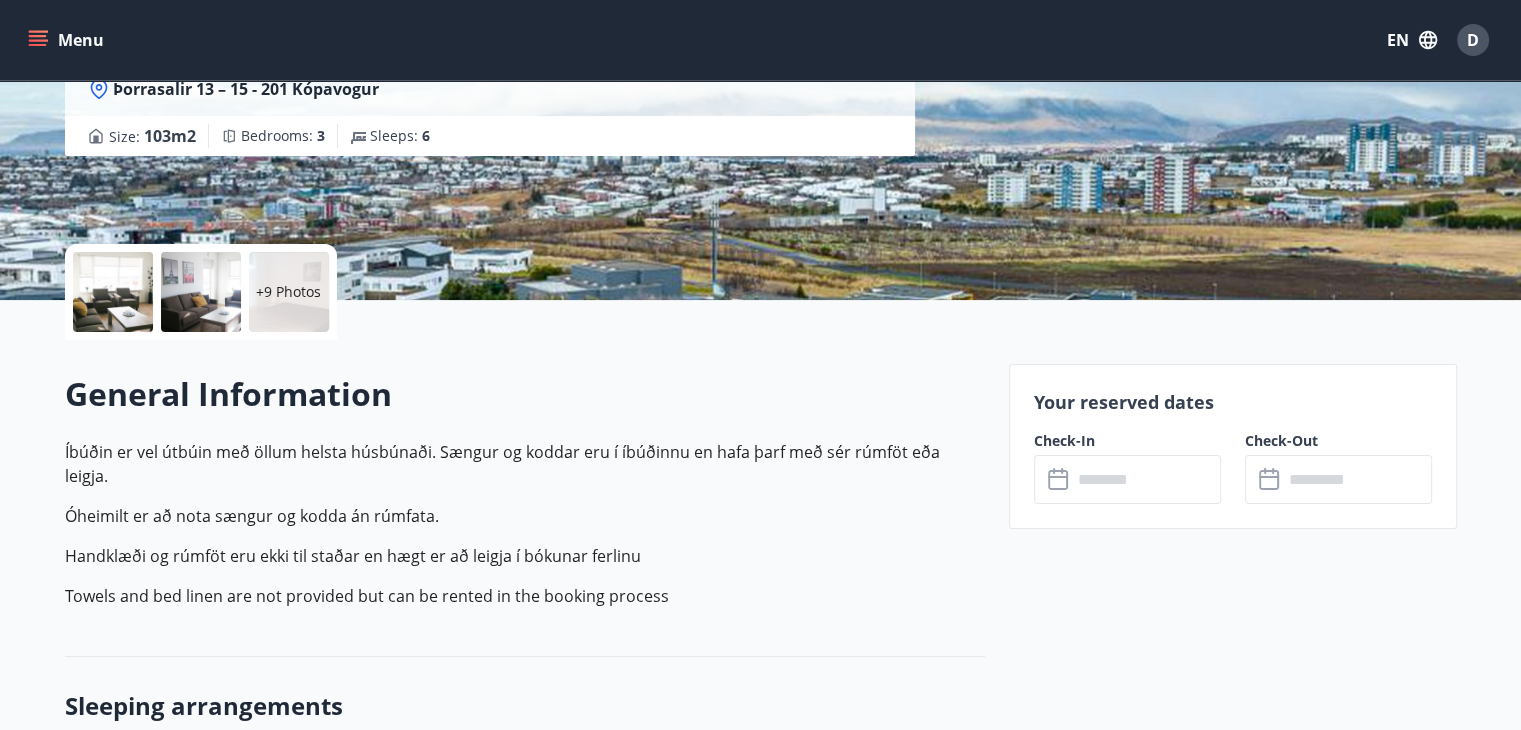 click at bounding box center [113, 292] 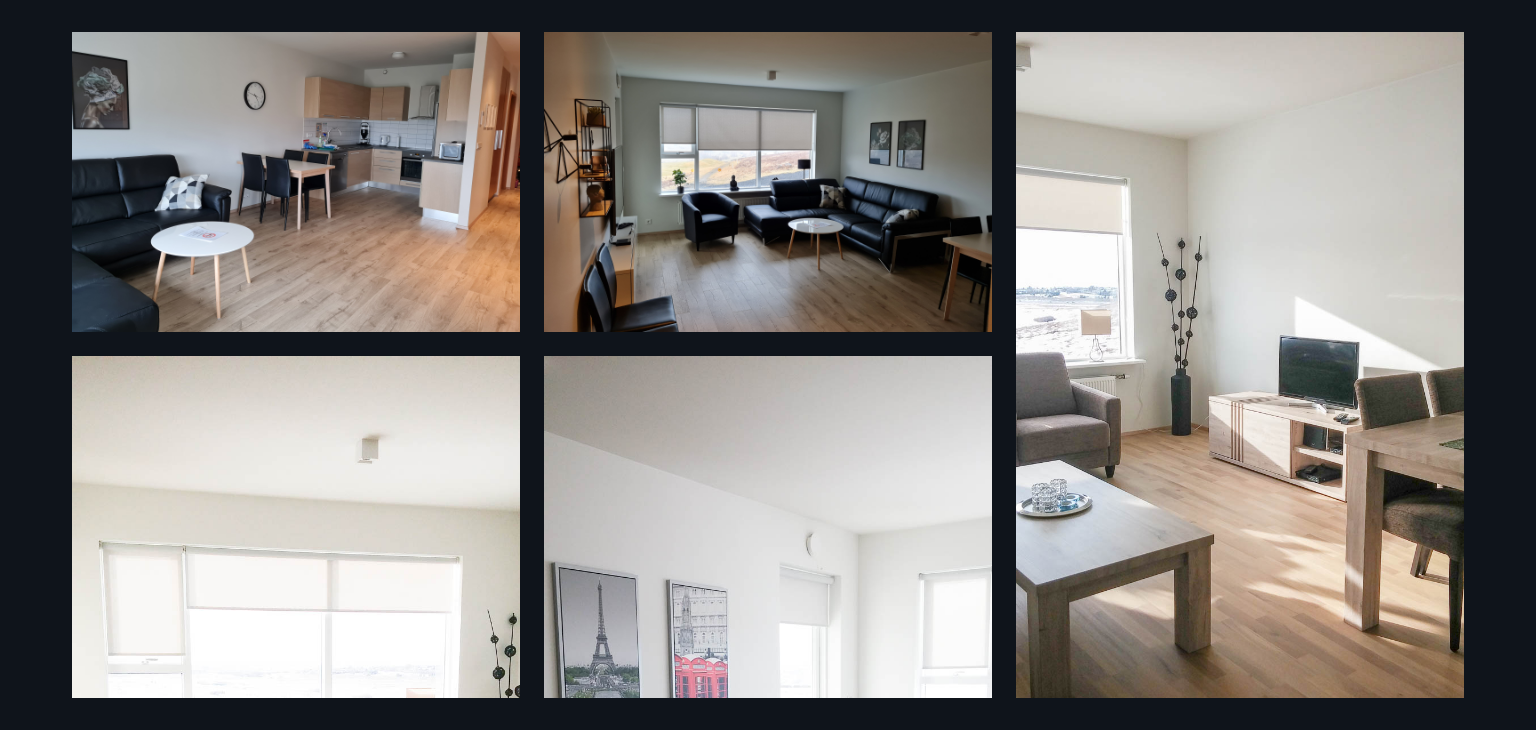 scroll, scrollTop: 100, scrollLeft: 0, axis: vertical 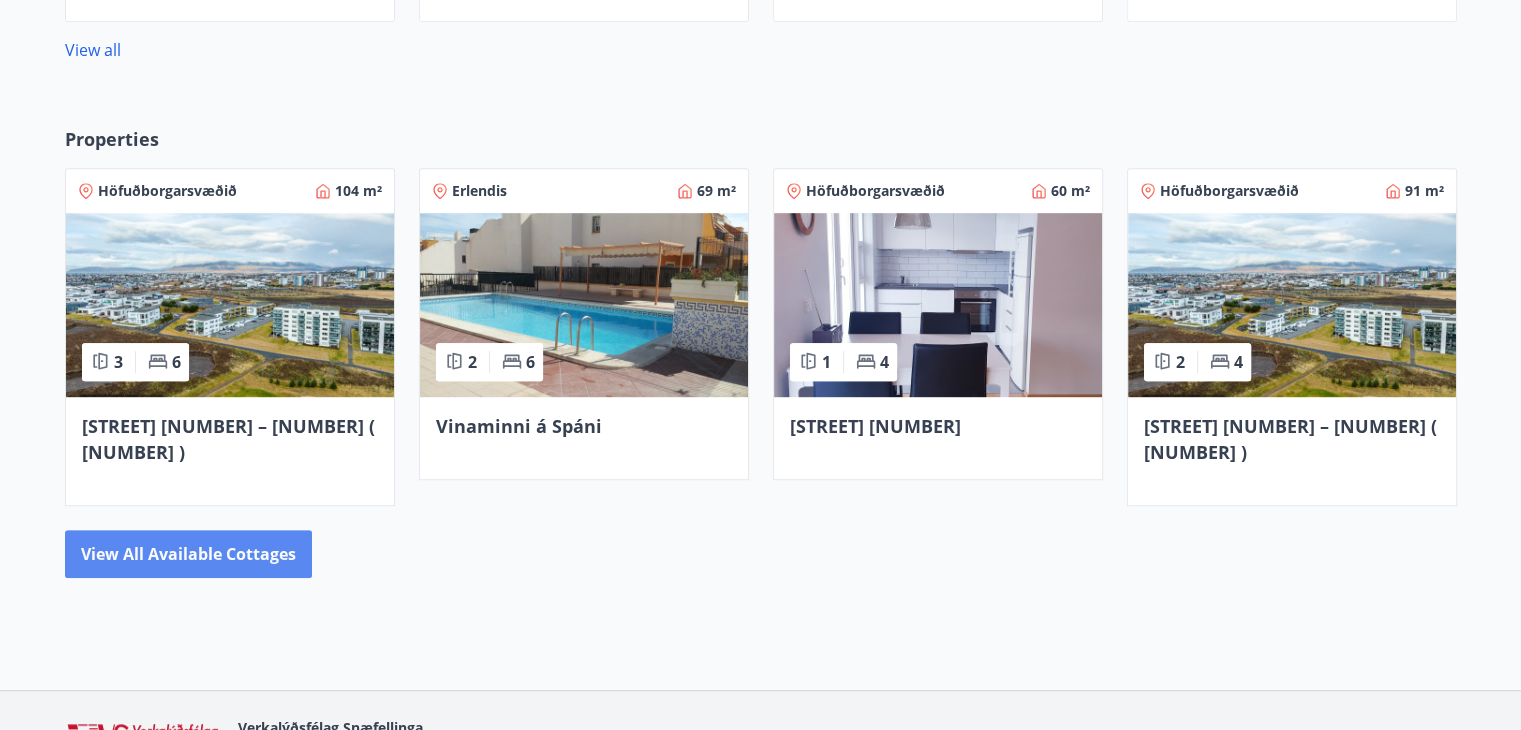 click on "View all available cottages" at bounding box center (188, 554) 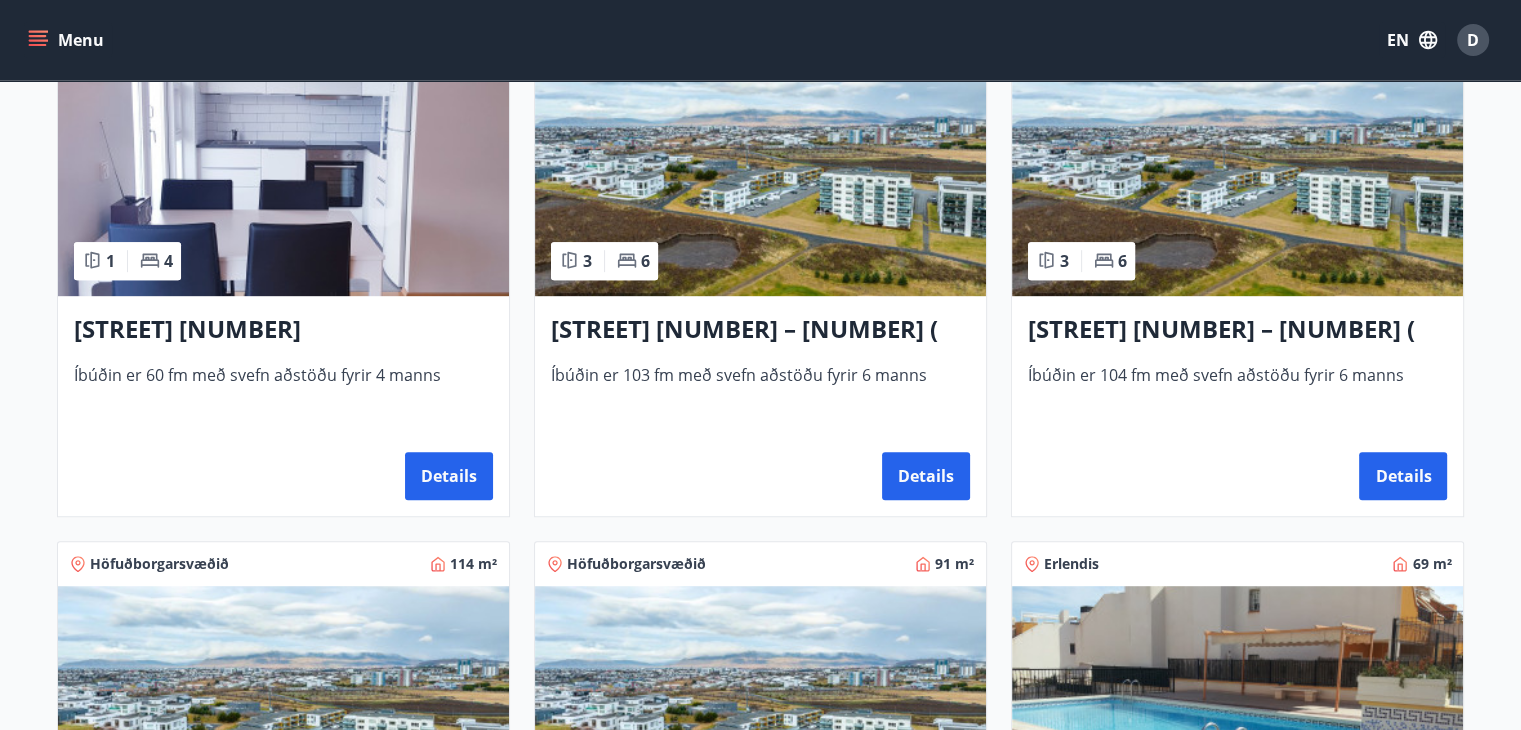 scroll, scrollTop: 902, scrollLeft: 0, axis: vertical 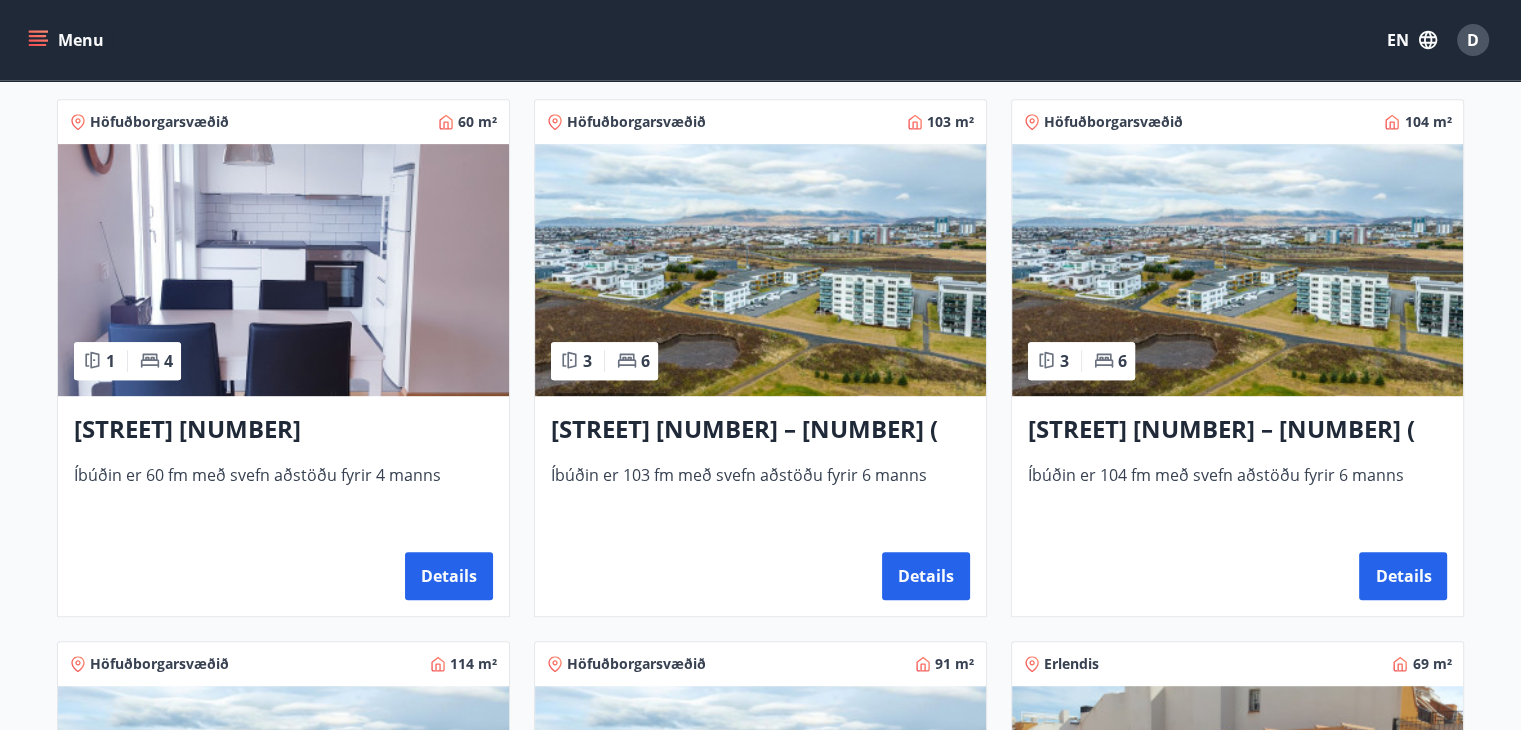 click at bounding box center [283, 270] 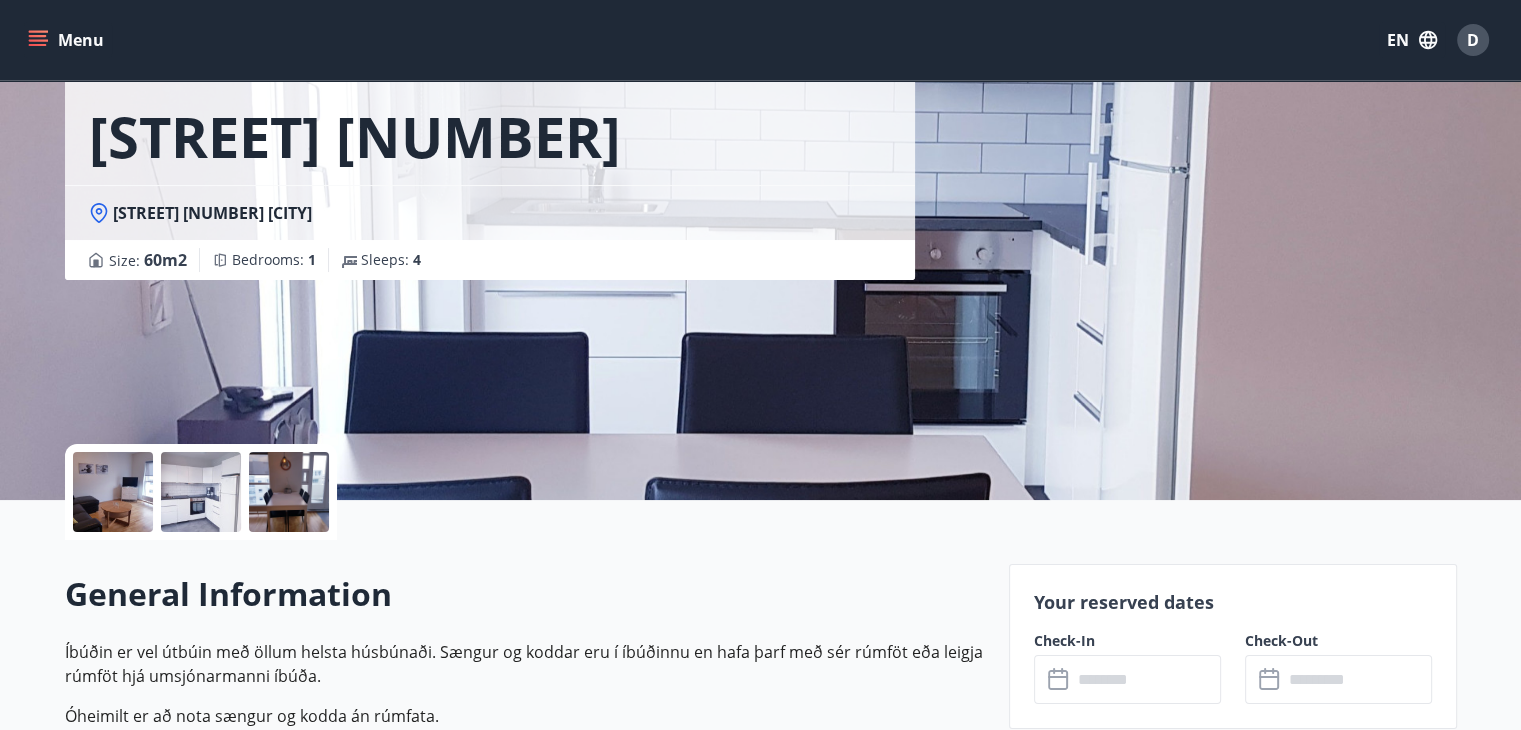 scroll, scrollTop: 400, scrollLeft: 0, axis: vertical 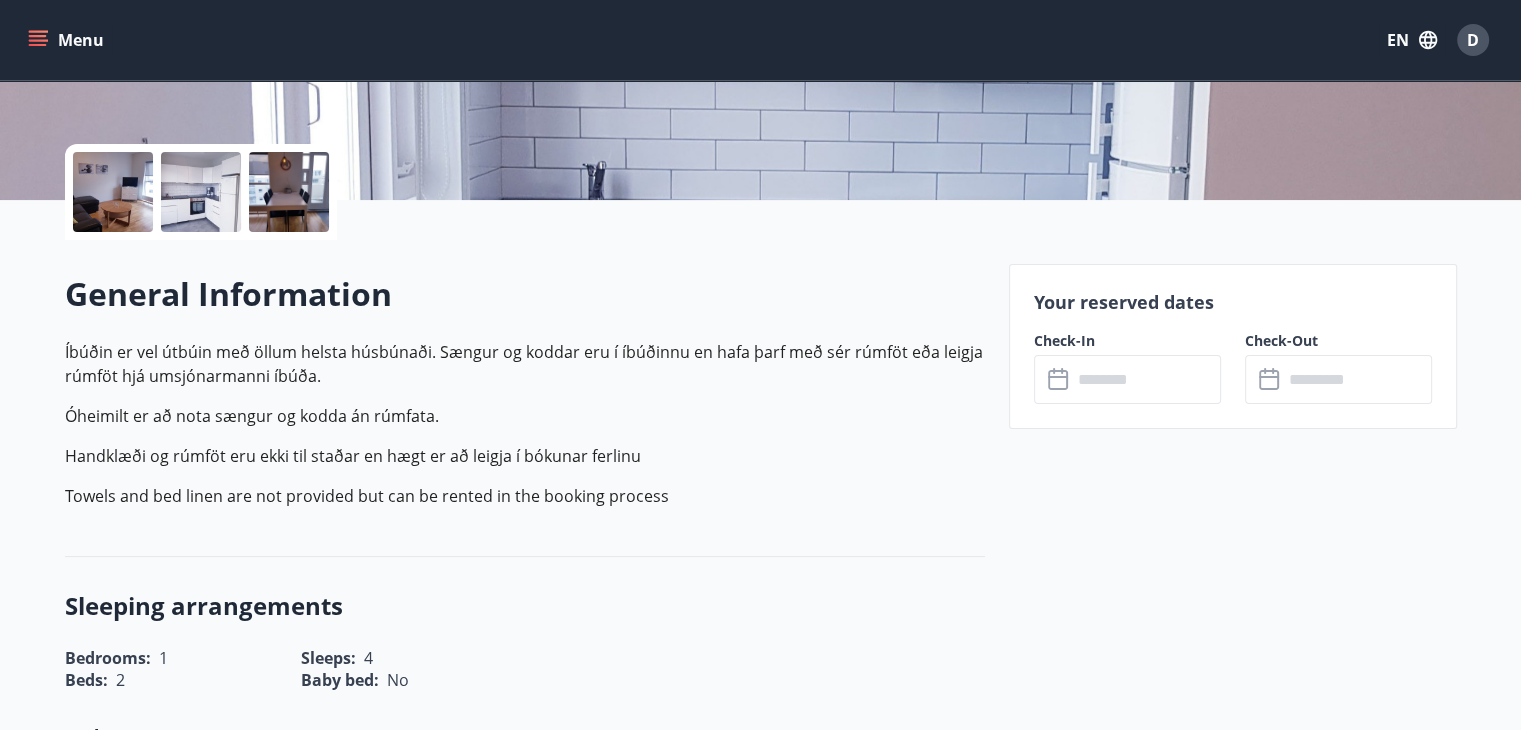 click at bounding box center [1146, 379] 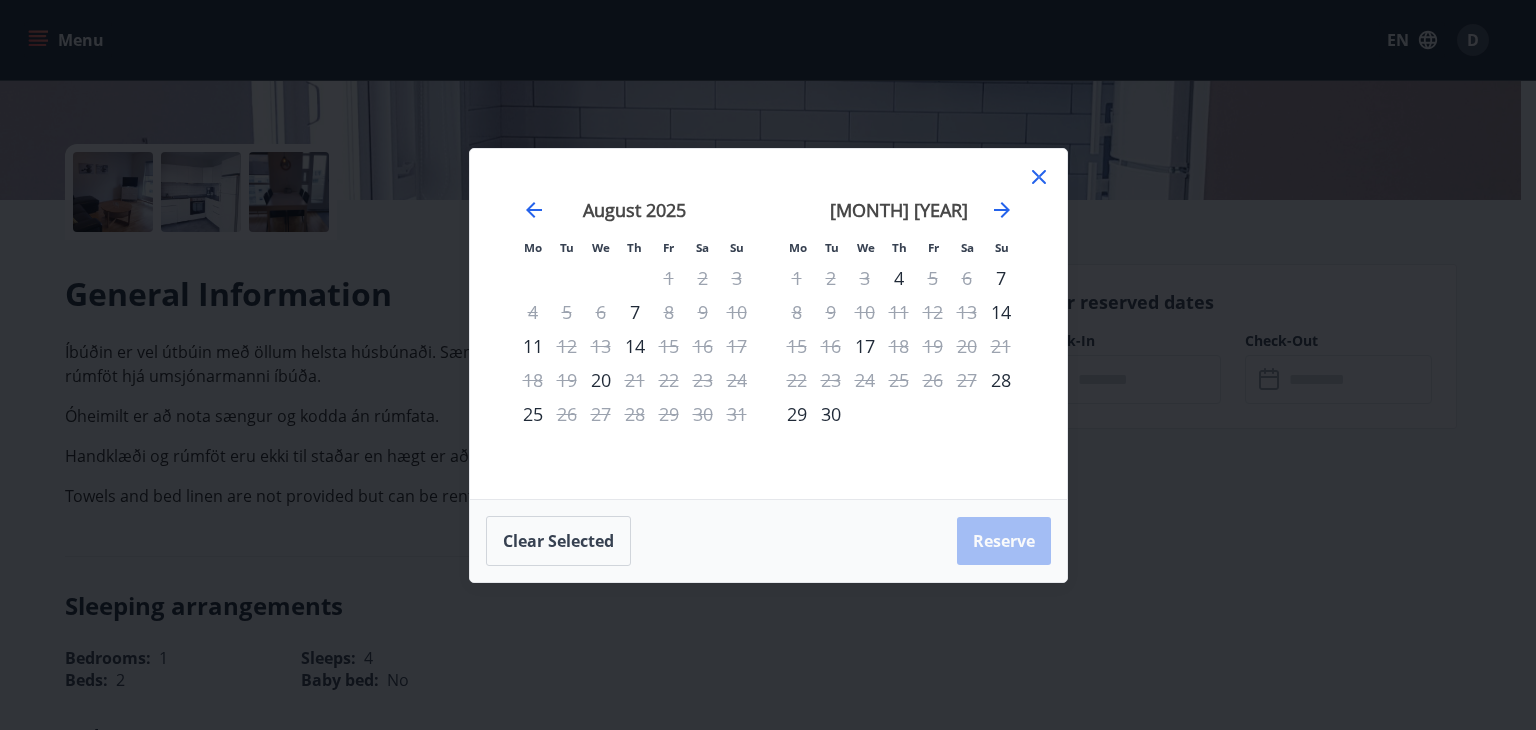 click on "Mo Tu We Th Fr Sa Su Mo Tu We Th Fr Sa Su [MONTH] [YEAR] 1 2 3 4 5 6 7 8 9 10 11 12 13 14 15 16 17 18 19 20 21 22 23 24 25 26 27 28 29 30 31 [MONTH] [YEAR] 1 2 3 4 5 6 7 8 9 10 11 12 13 14 15 16 17 18 19 20 21 22 23 24 25 26 27 28 29 30 31 [MONTH] [YEAR] 1 2 3 4 5 6 7 8 9 10 11 12 13 14 15 16 17 18 19 20 21 22 23 24 25 26 27 28 29 30 [MONTH] [YEAR] 1 2 3 4 5 6 7 8 9 10 11 12 13 14 15 16 17 18 19 20 21 22 23 24 25 26 27 28 29 30 31 1 Nights: 5.000 kr. * The final price may change in the next step when all relevant rules have been taken into account. Clear selected Reserve" at bounding box center [768, 365] 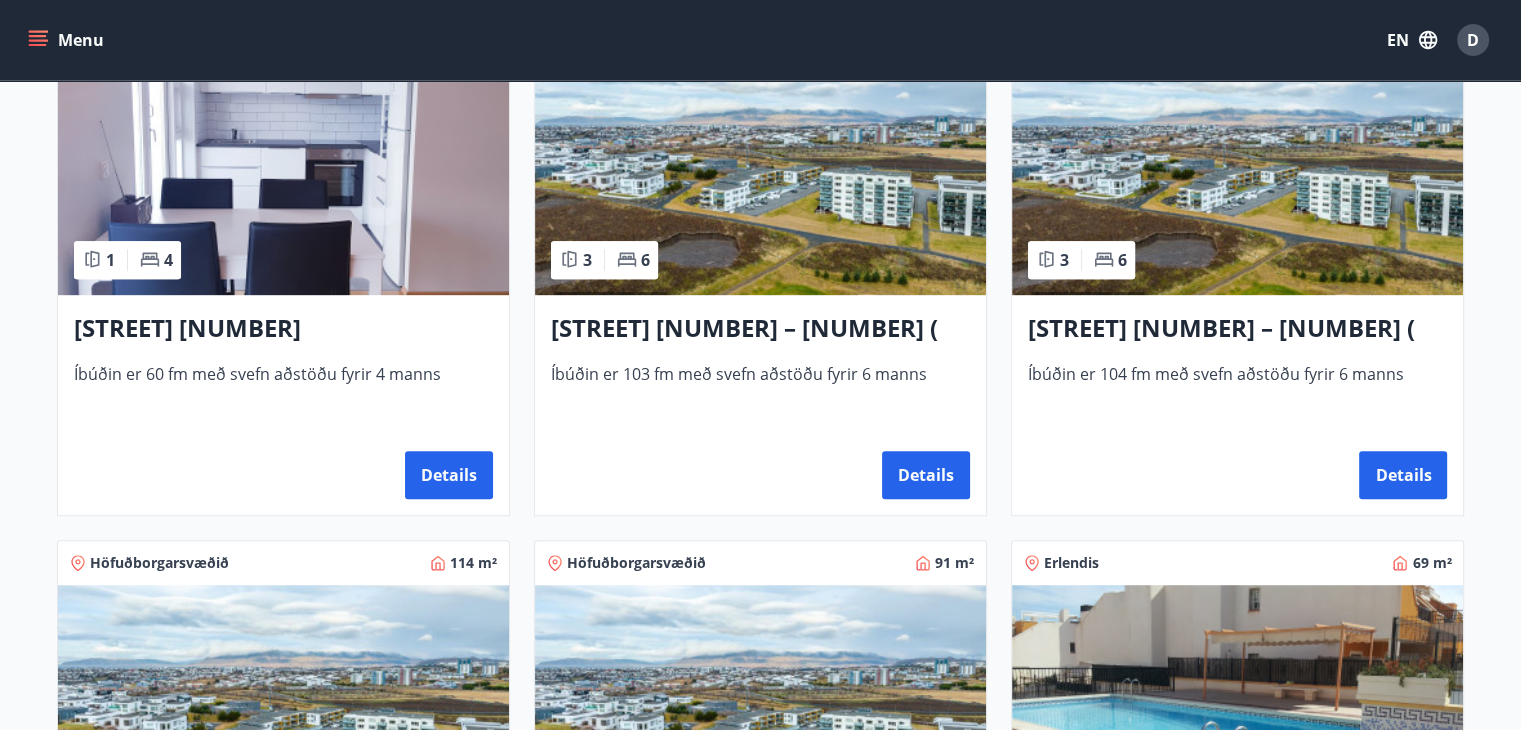 scroll, scrollTop: 900, scrollLeft: 0, axis: vertical 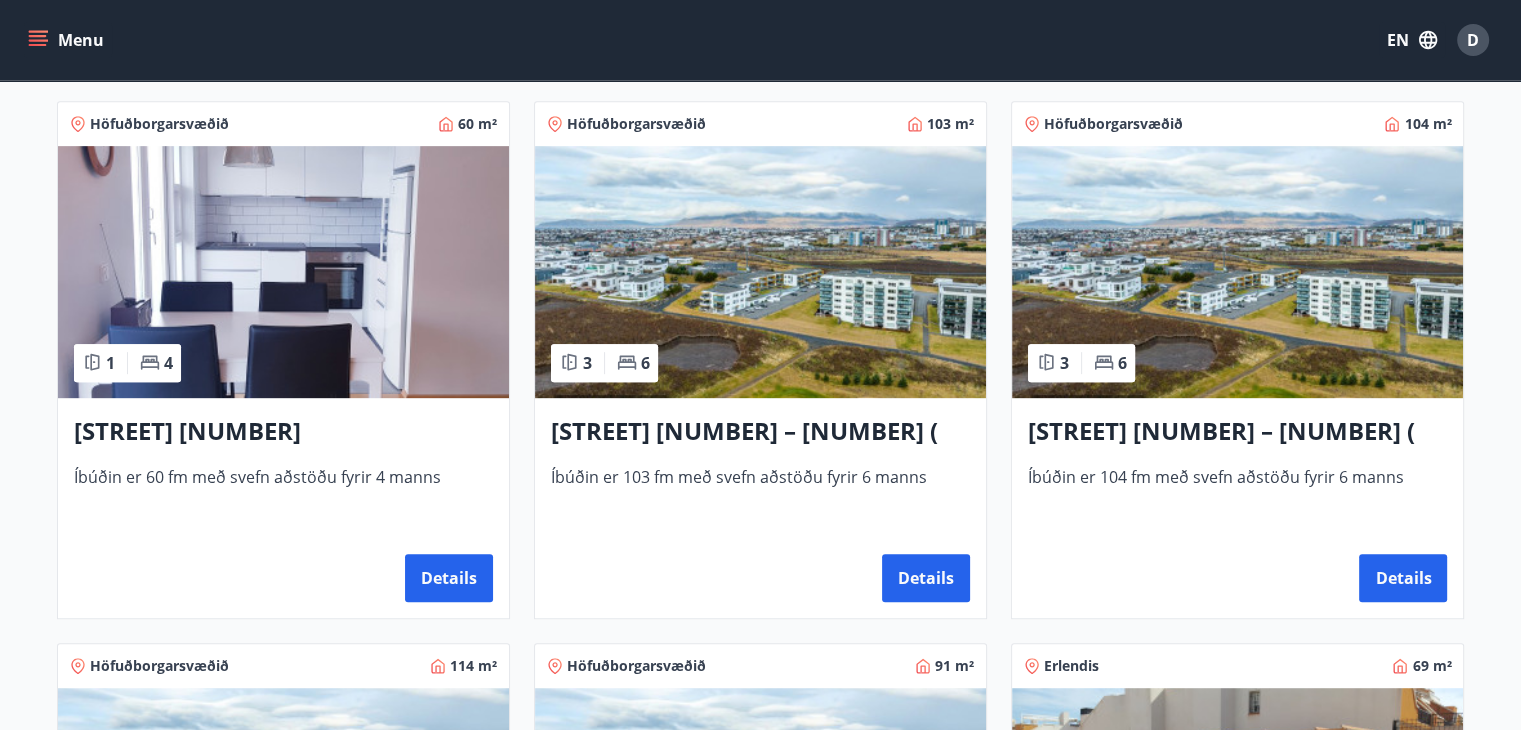 click at bounding box center [760, 272] 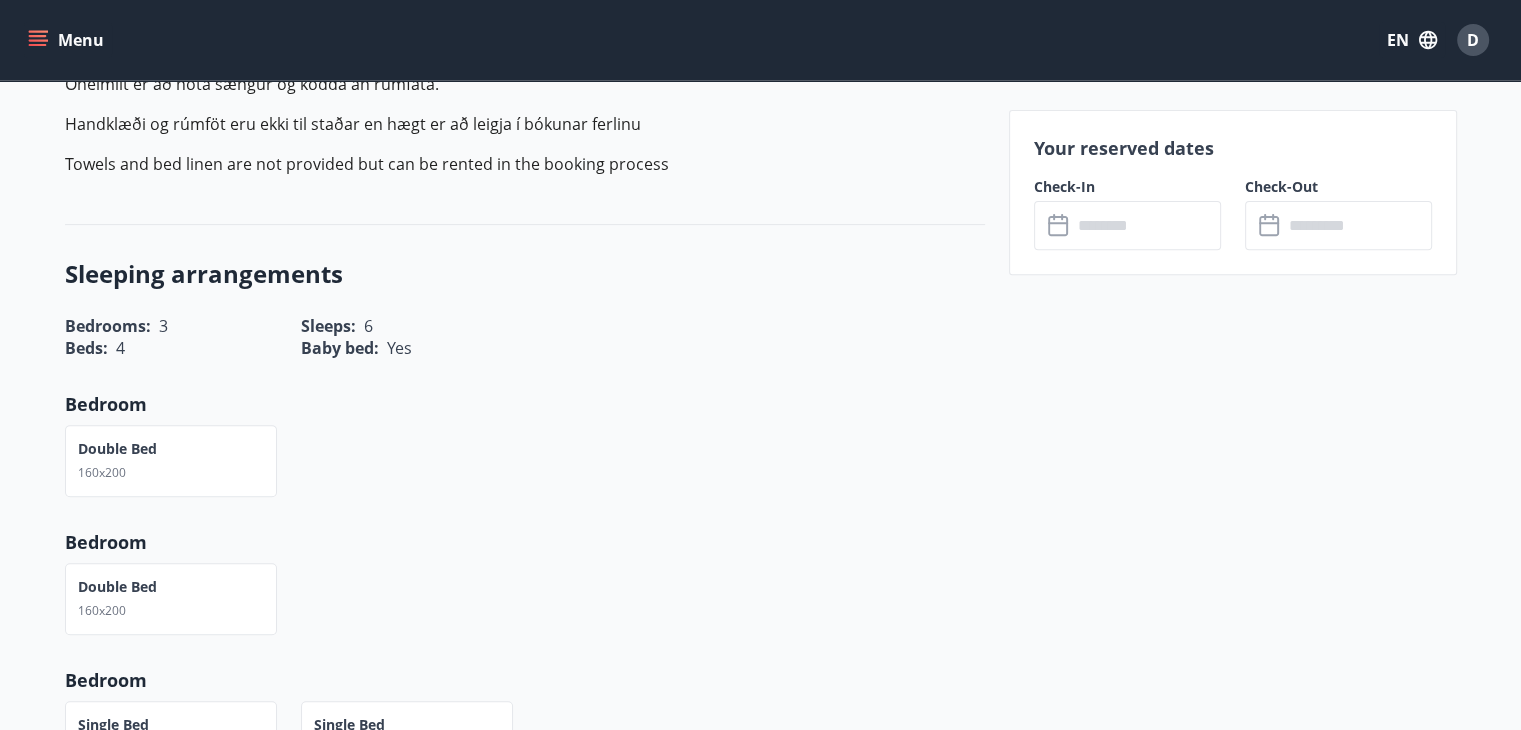 scroll, scrollTop: 700, scrollLeft: 0, axis: vertical 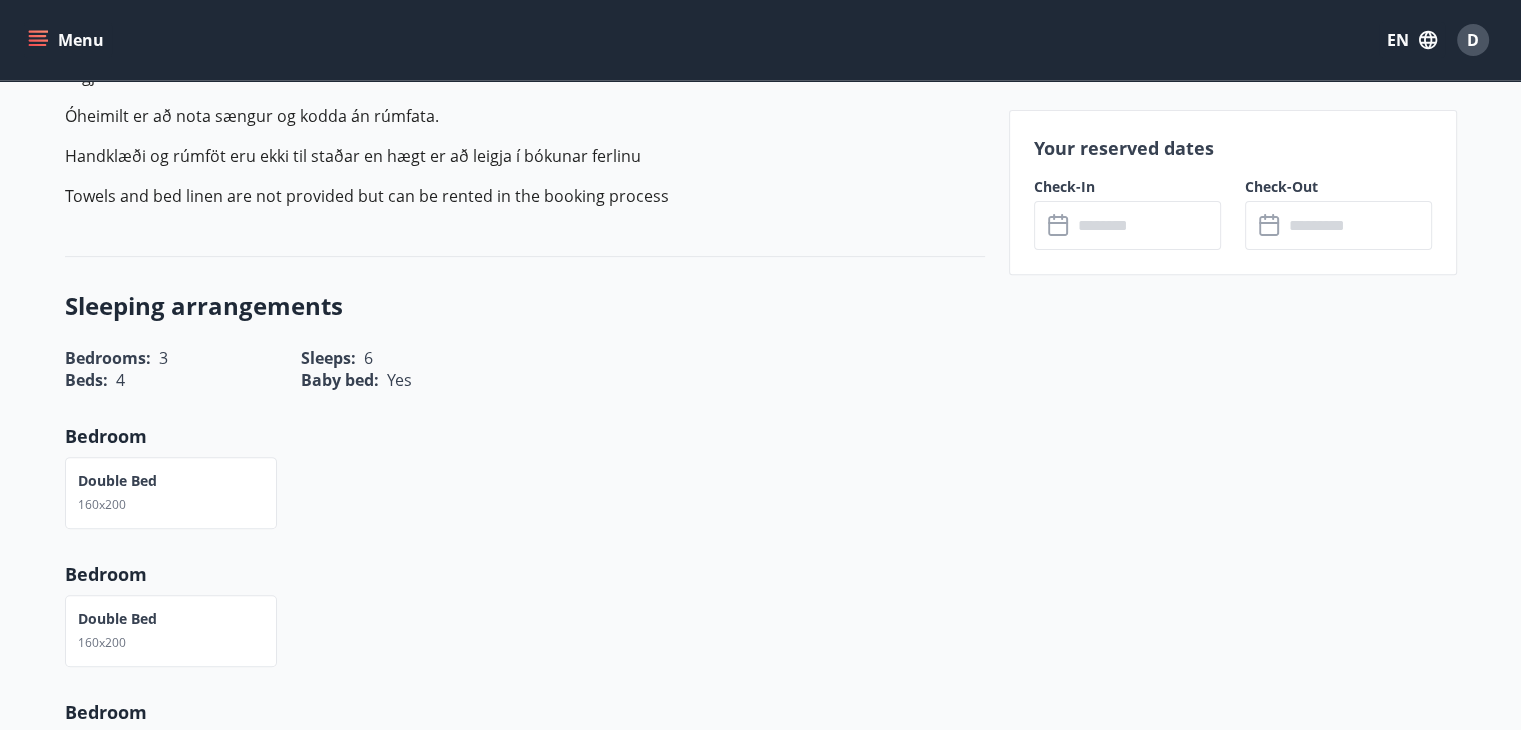click at bounding box center [1146, 225] 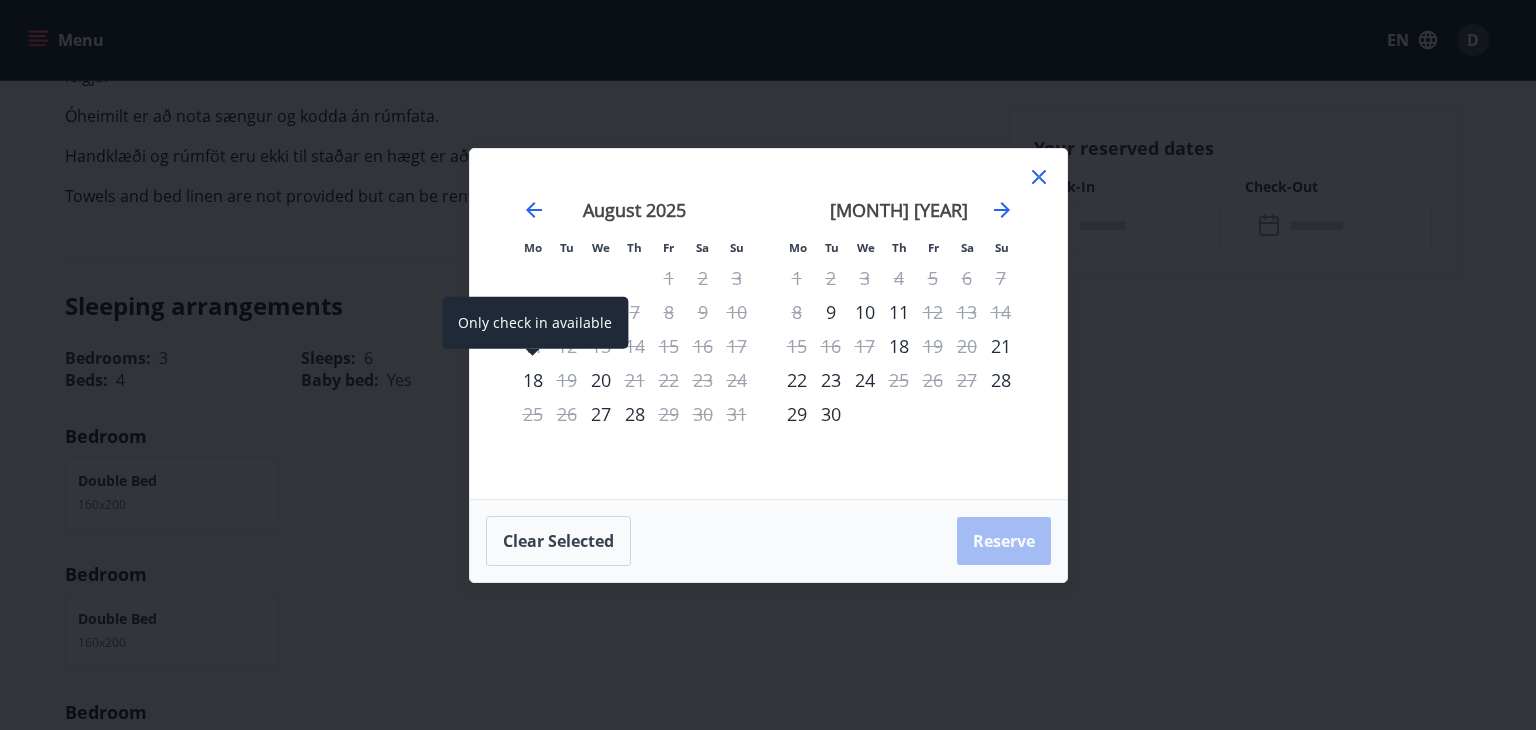 click on "18" at bounding box center (533, 380) 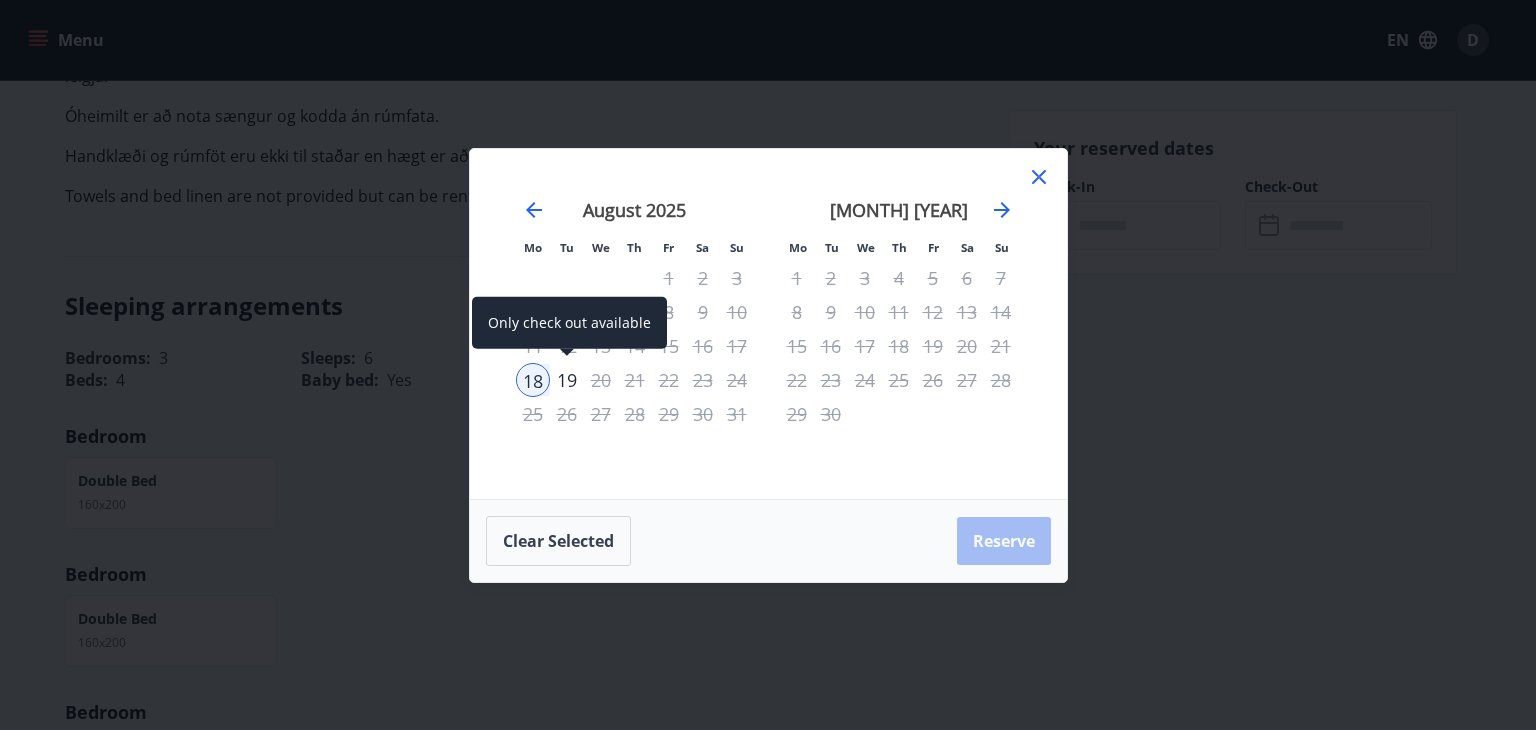 click on "19" at bounding box center (567, 380) 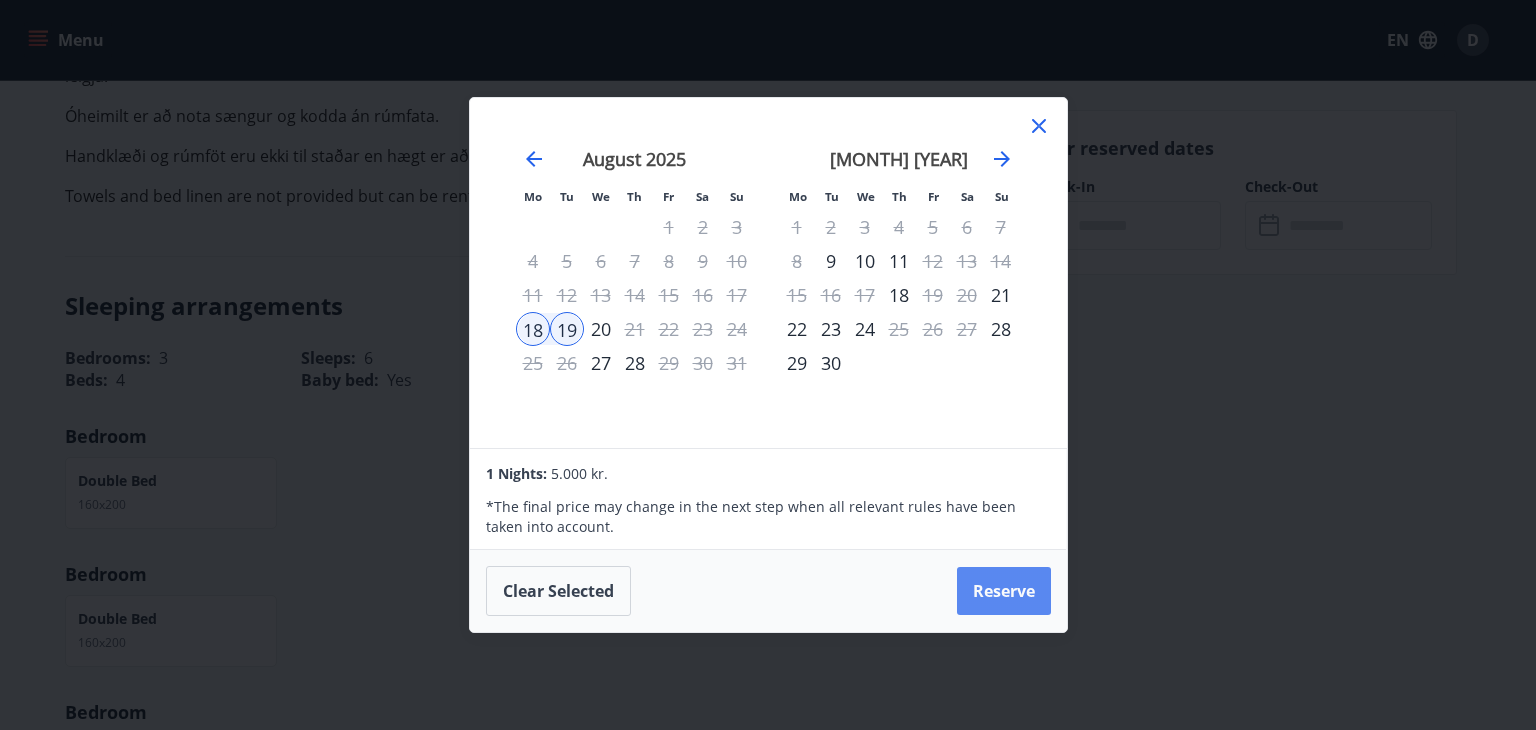 click on "Reserve" at bounding box center [1004, 591] 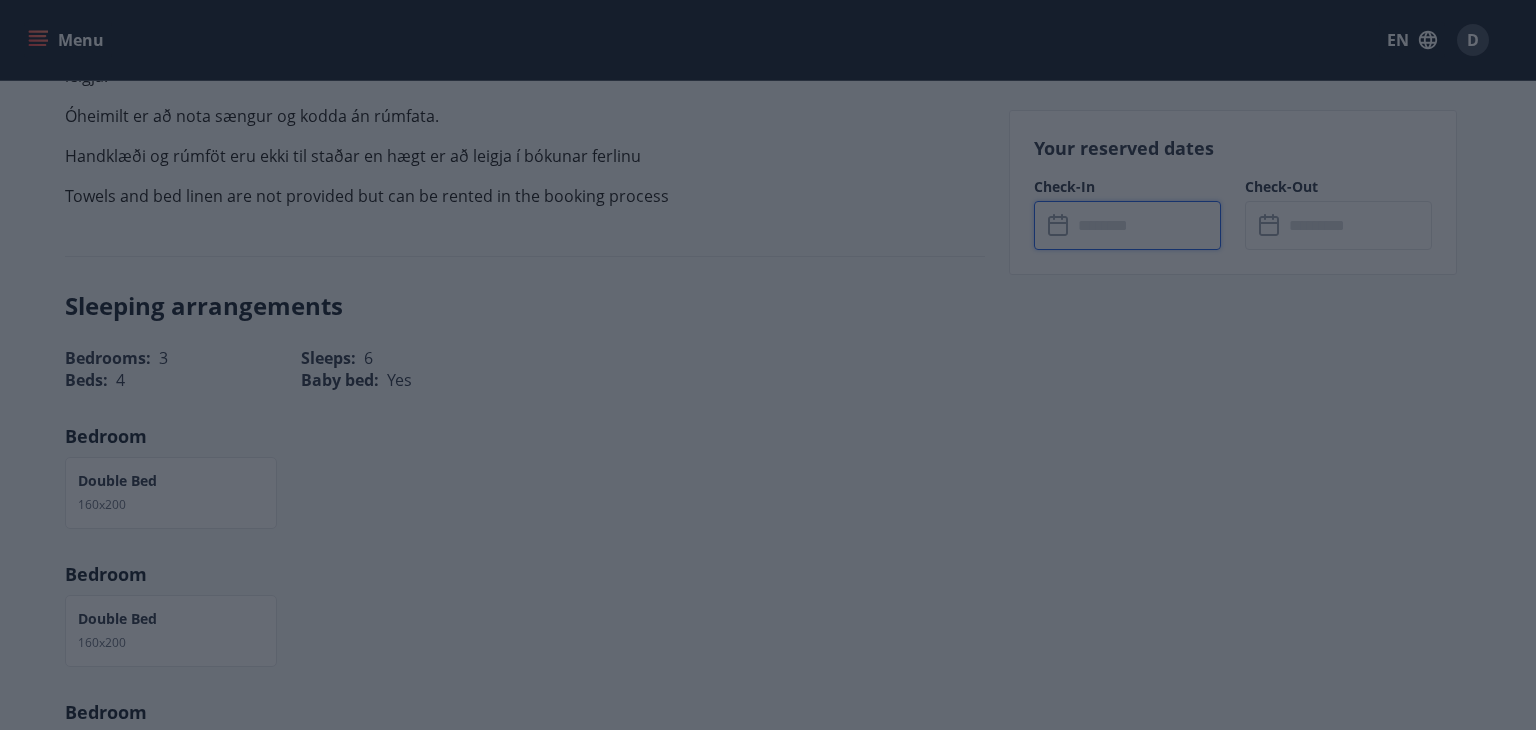 type on "******" 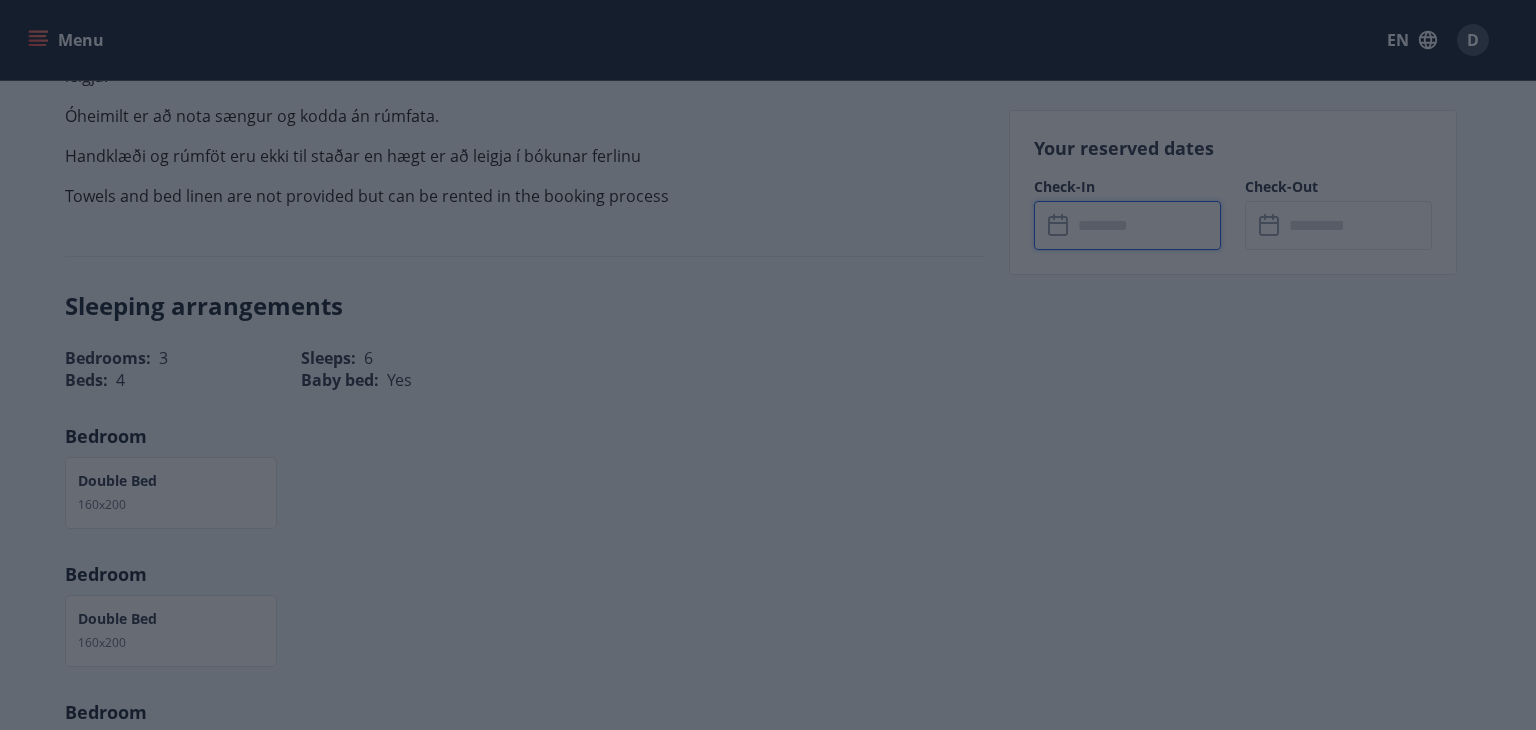 type on "******" 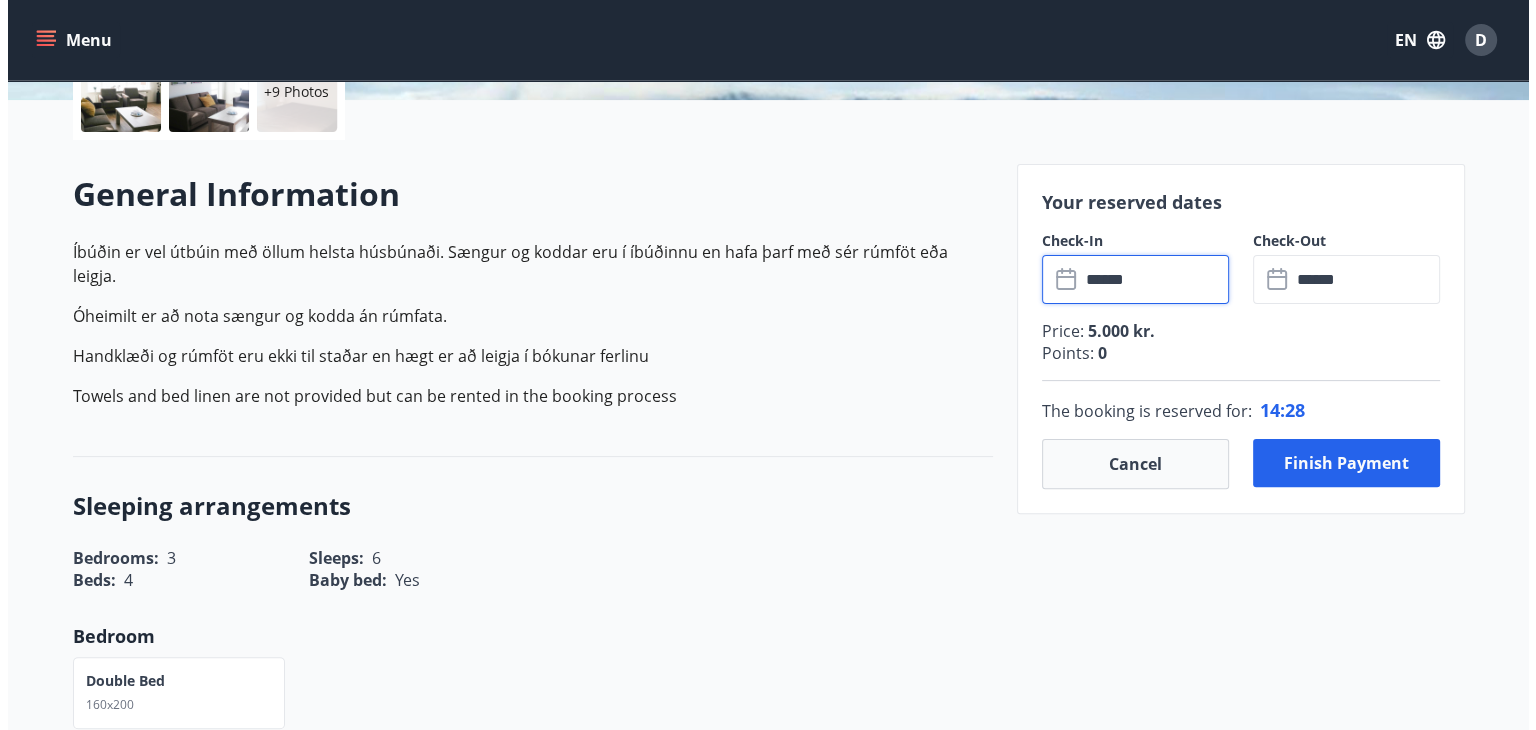scroll, scrollTop: 300, scrollLeft: 0, axis: vertical 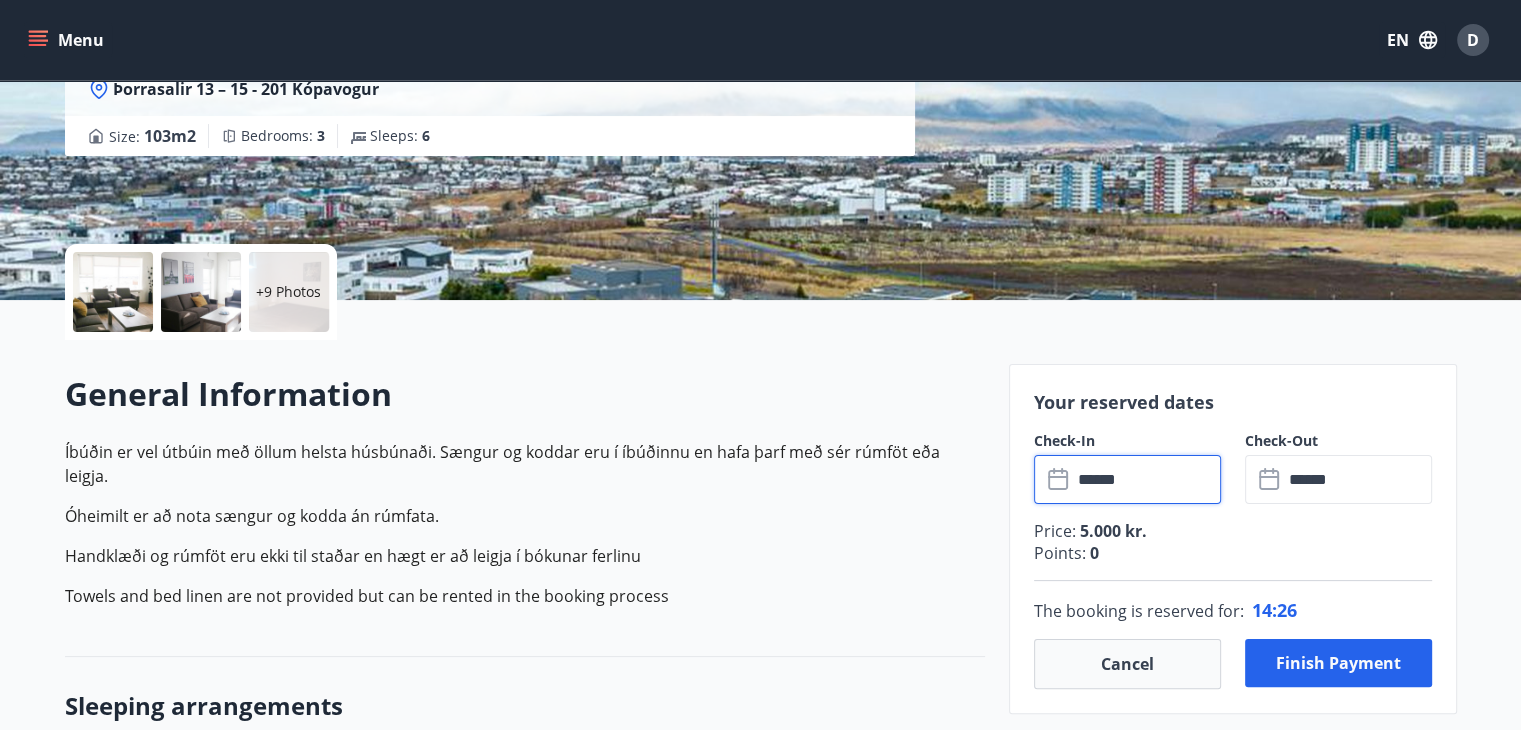 click at bounding box center [201, 292] 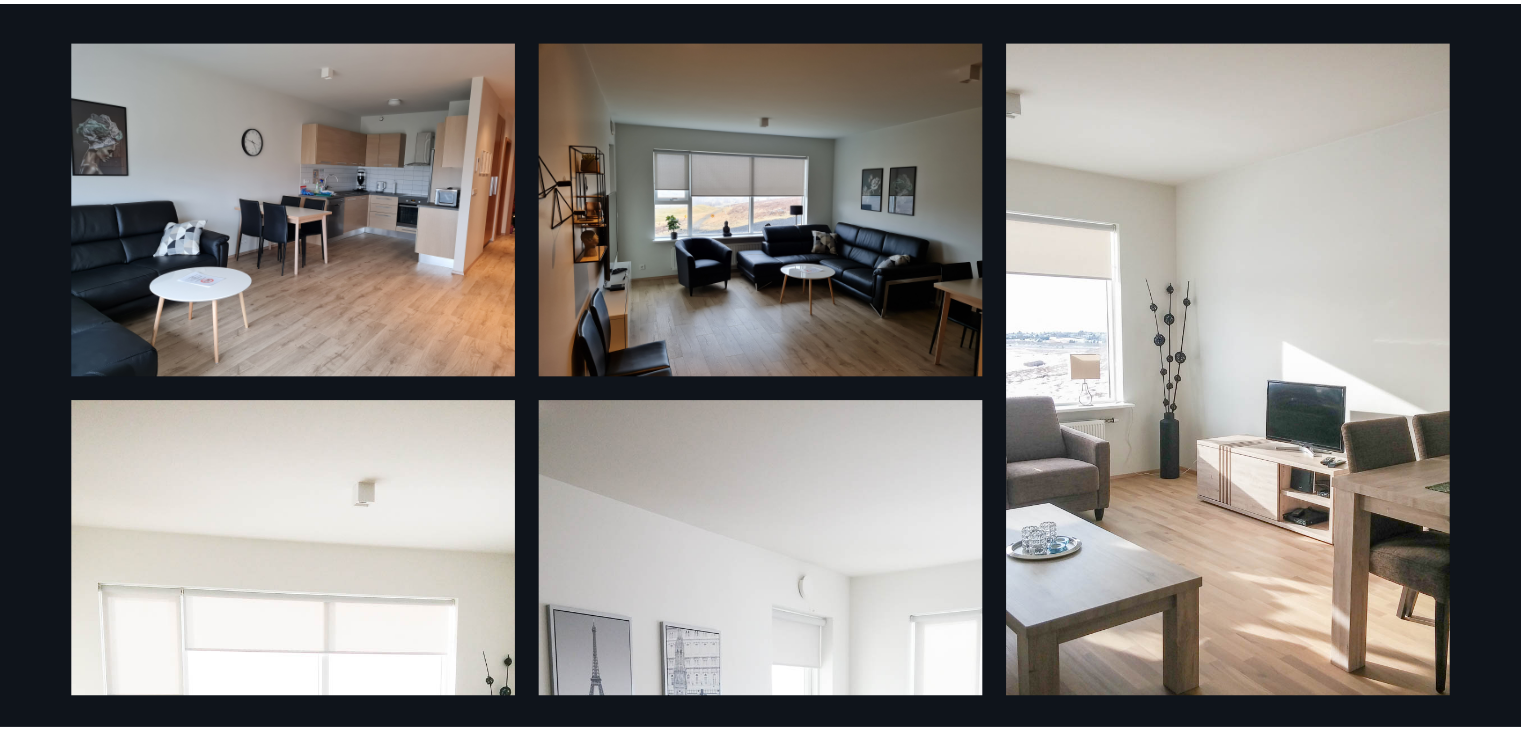 scroll, scrollTop: 0, scrollLeft: 0, axis: both 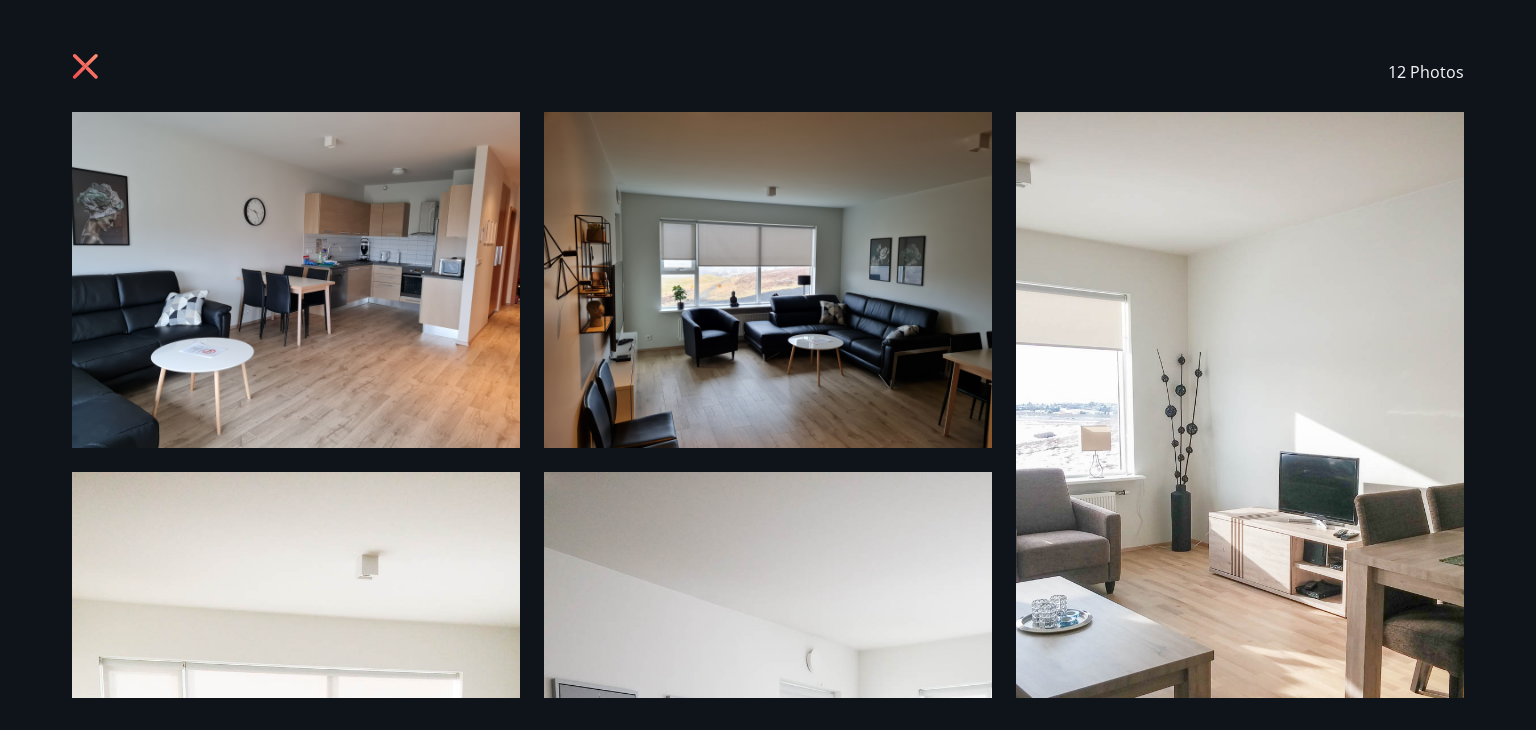 click 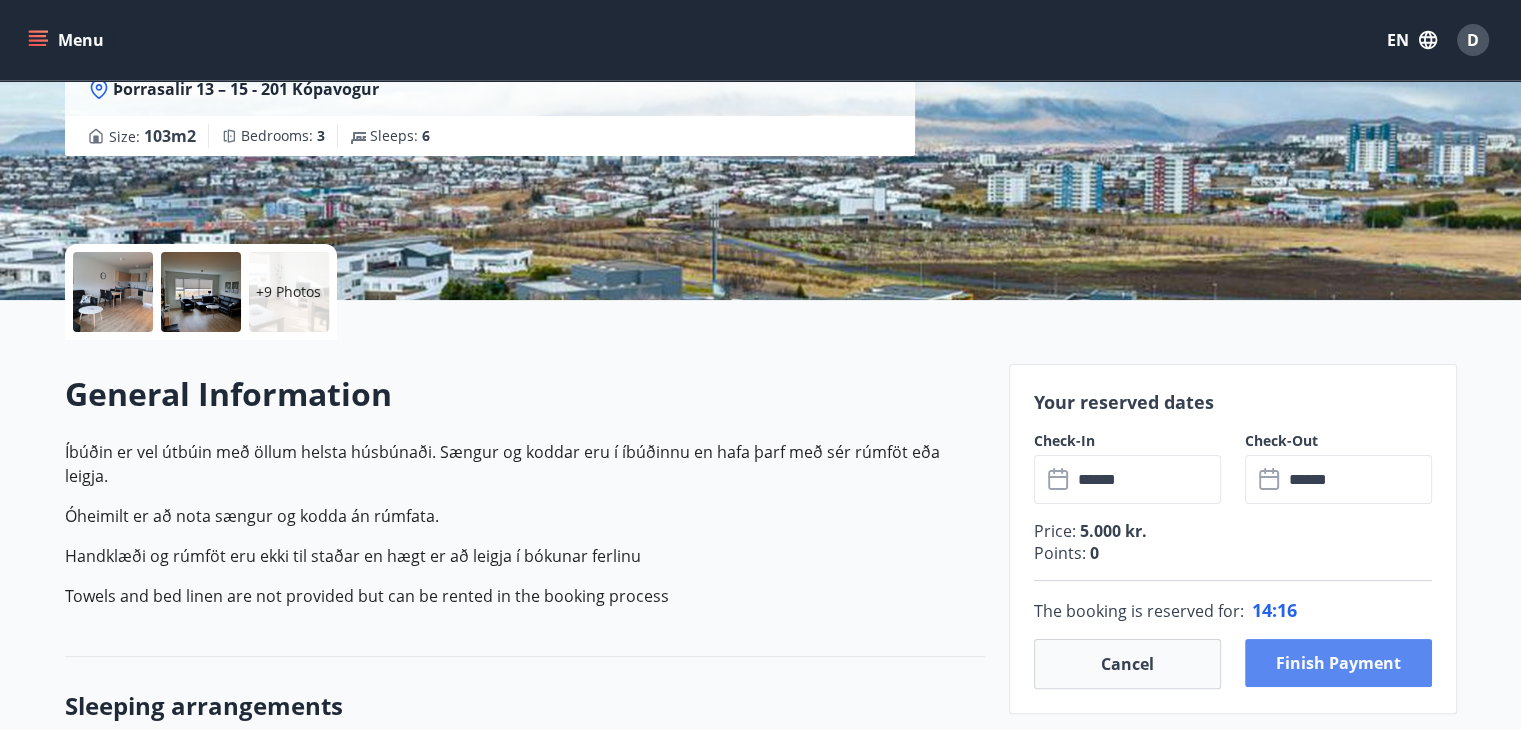 click on "Finish payment" at bounding box center (1338, 663) 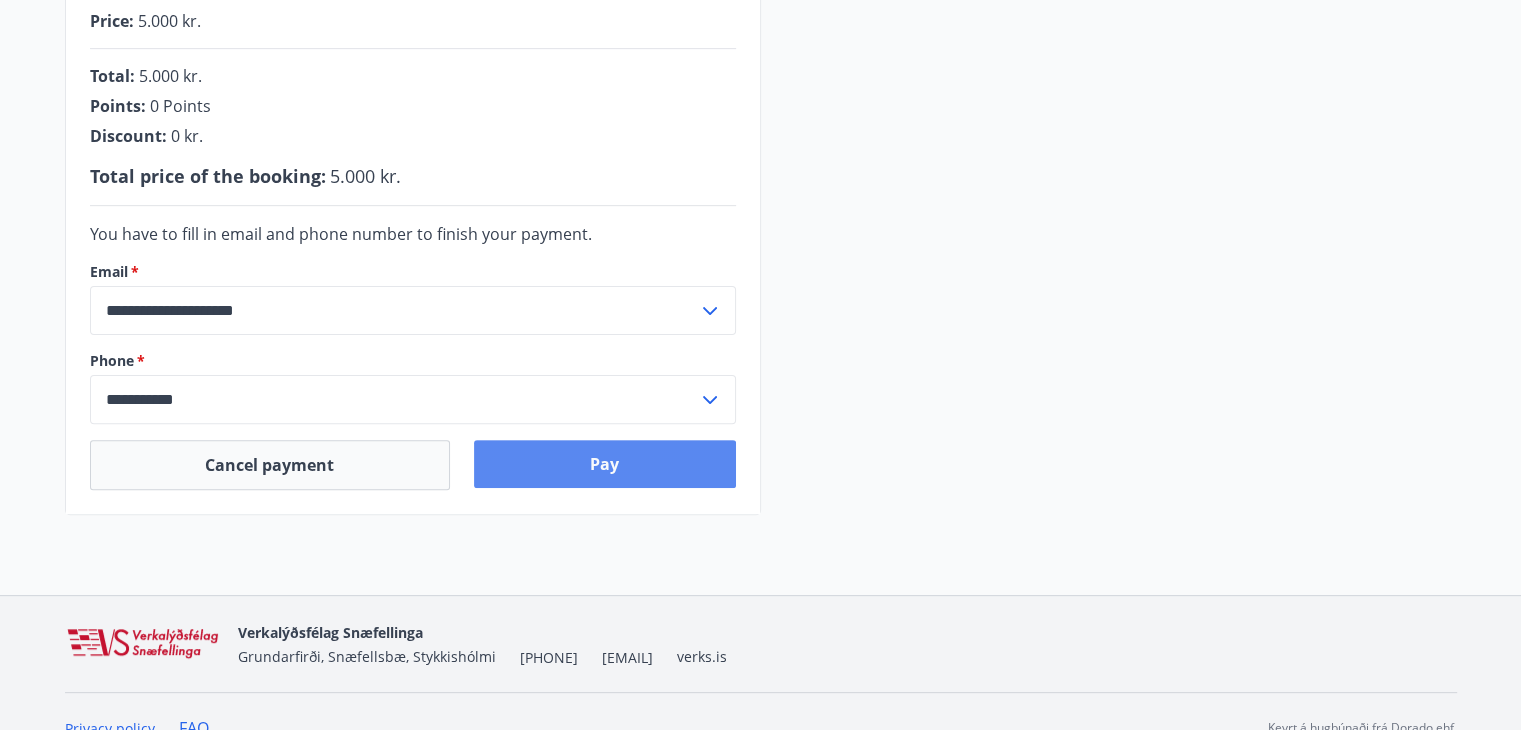 scroll, scrollTop: 567, scrollLeft: 0, axis: vertical 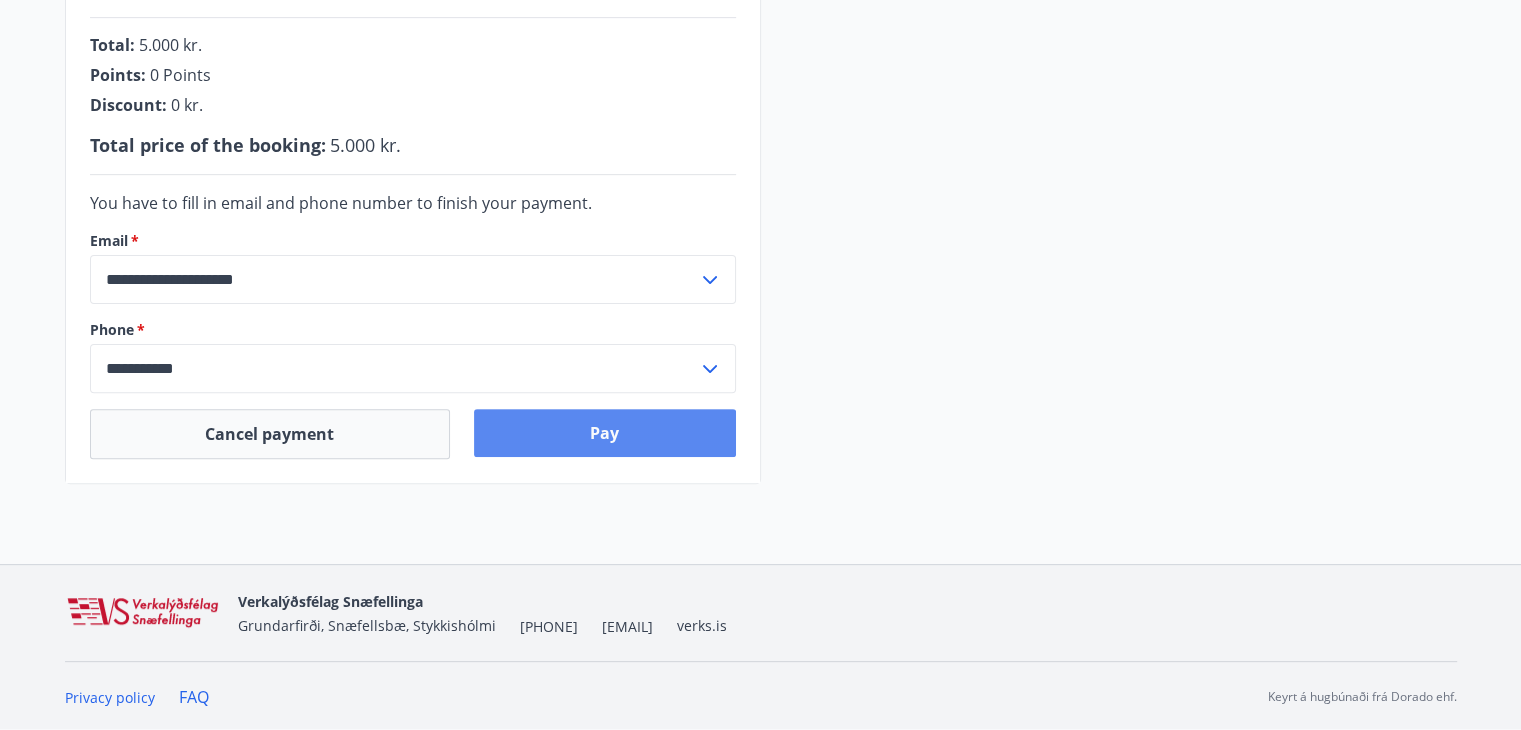 click on "Pay" at bounding box center (605, 433) 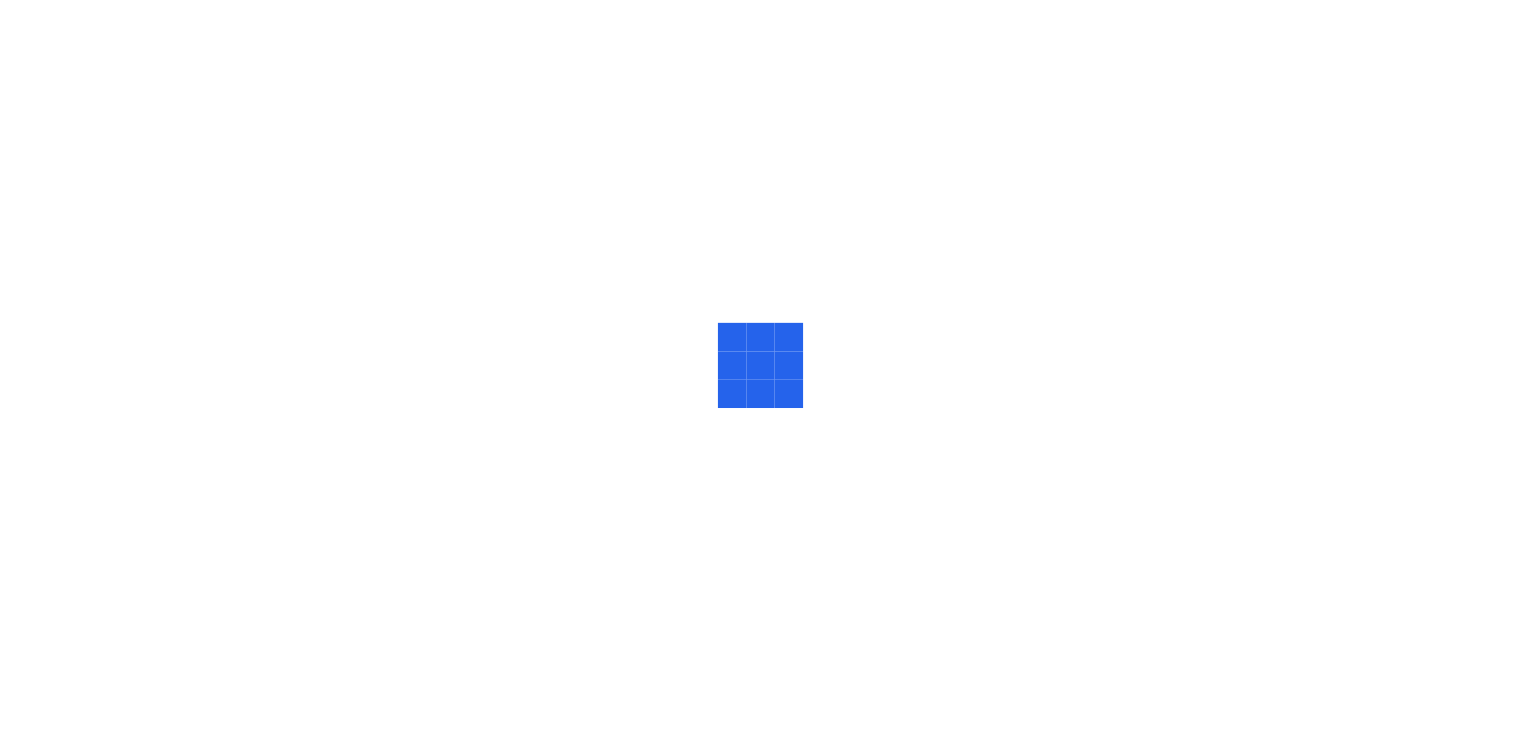 scroll, scrollTop: 0, scrollLeft: 0, axis: both 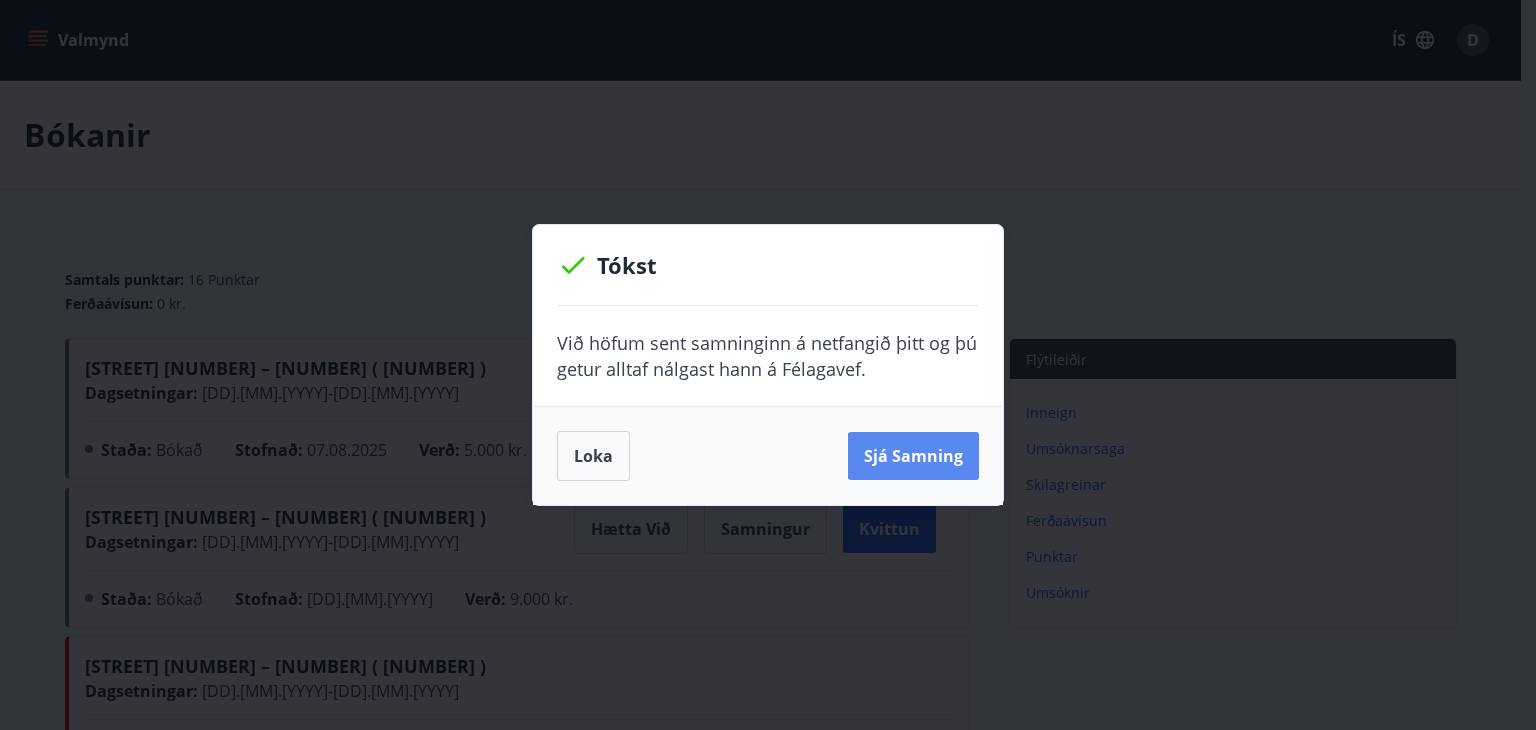 click on "Sjá samning" at bounding box center [913, 456] 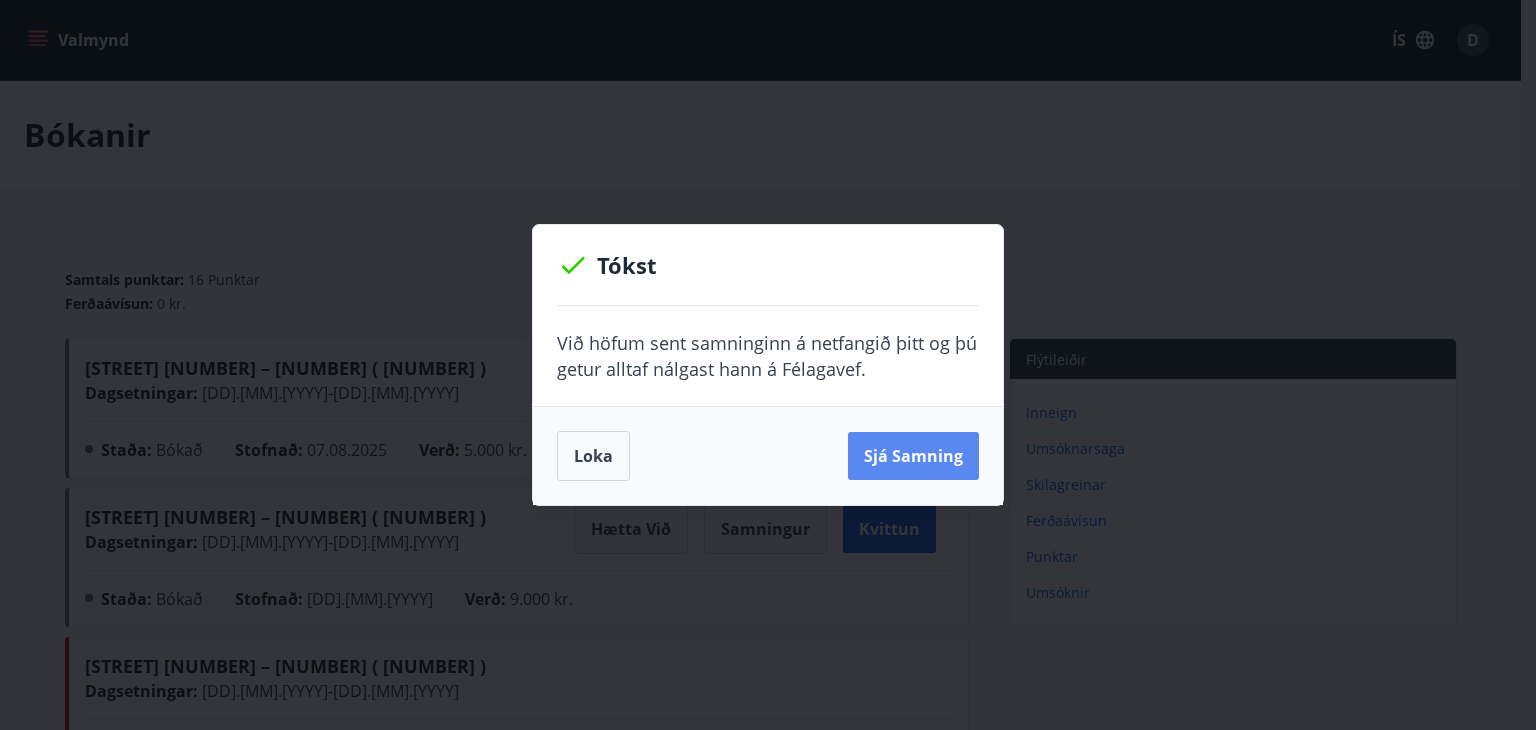 click on "Sjá samning" at bounding box center [913, 456] 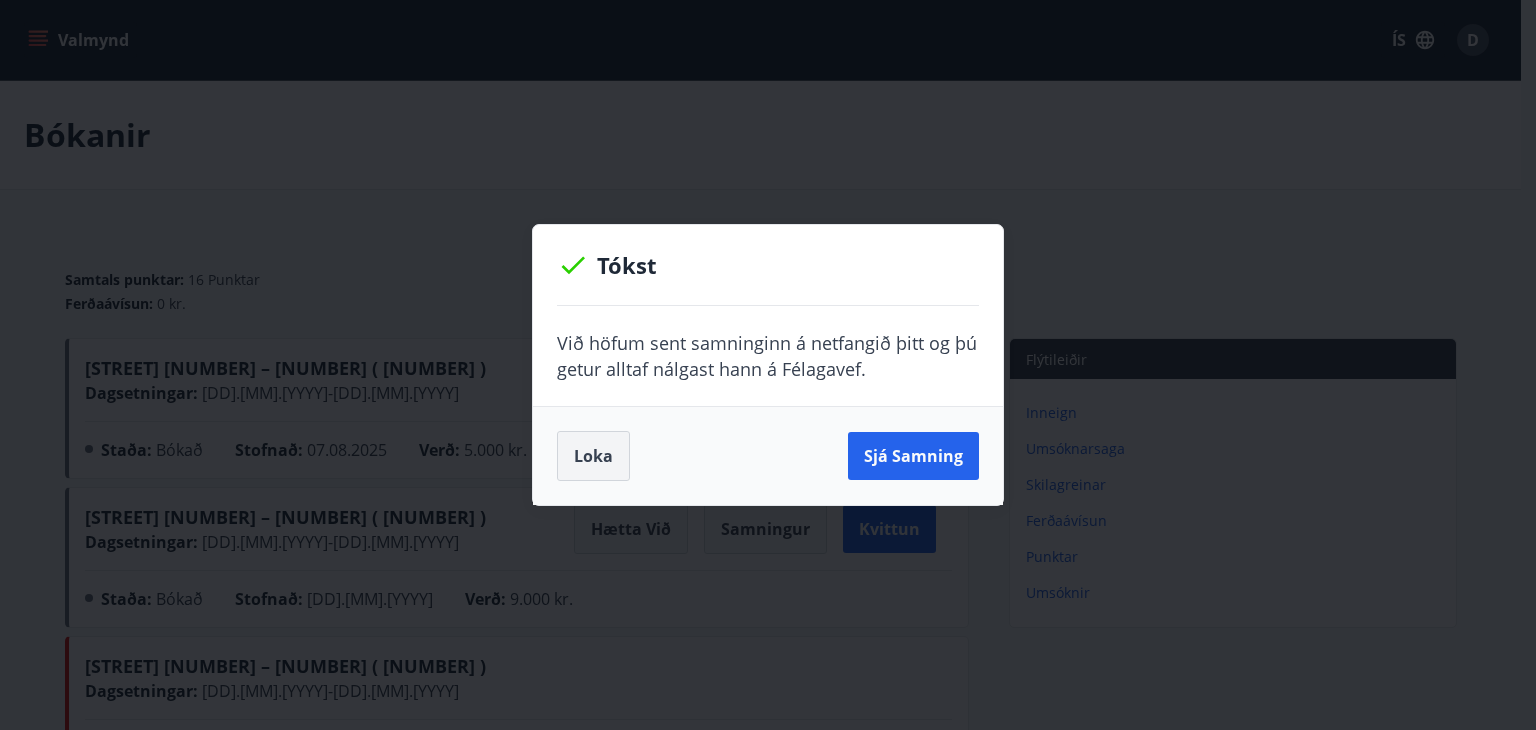 click on "Loka" at bounding box center [593, 456] 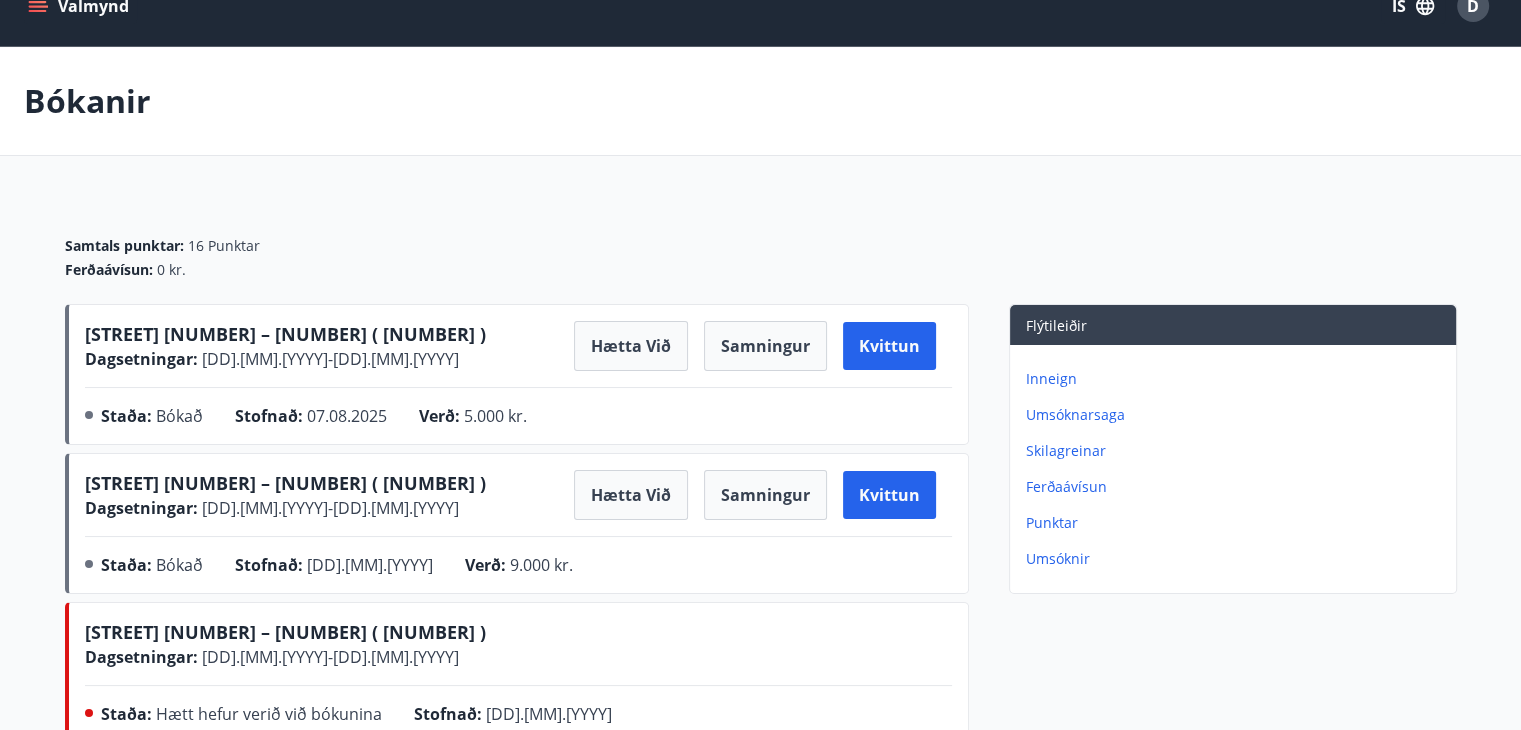 scroll, scrollTop: 0, scrollLeft: 0, axis: both 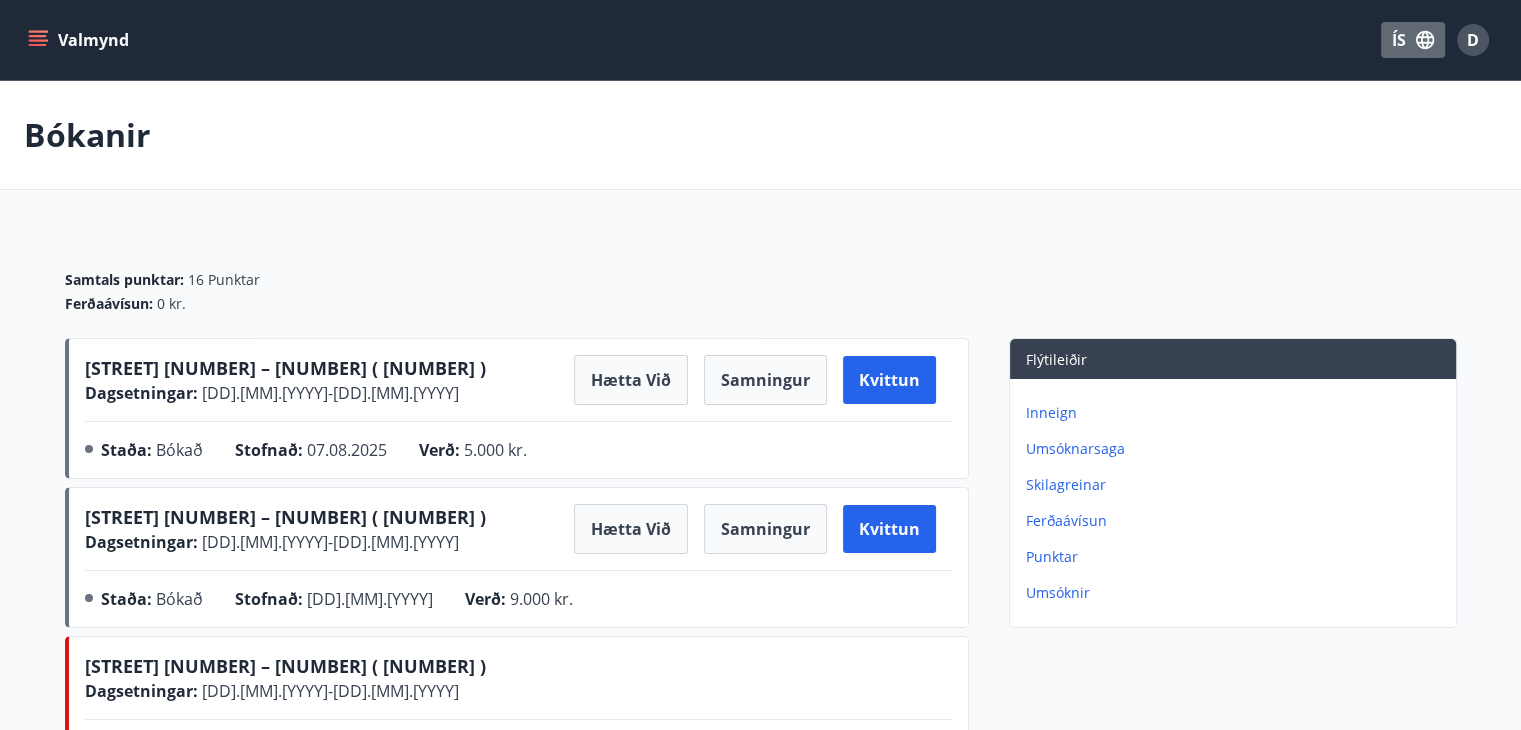 click on "ÍS" at bounding box center [1413, 40] 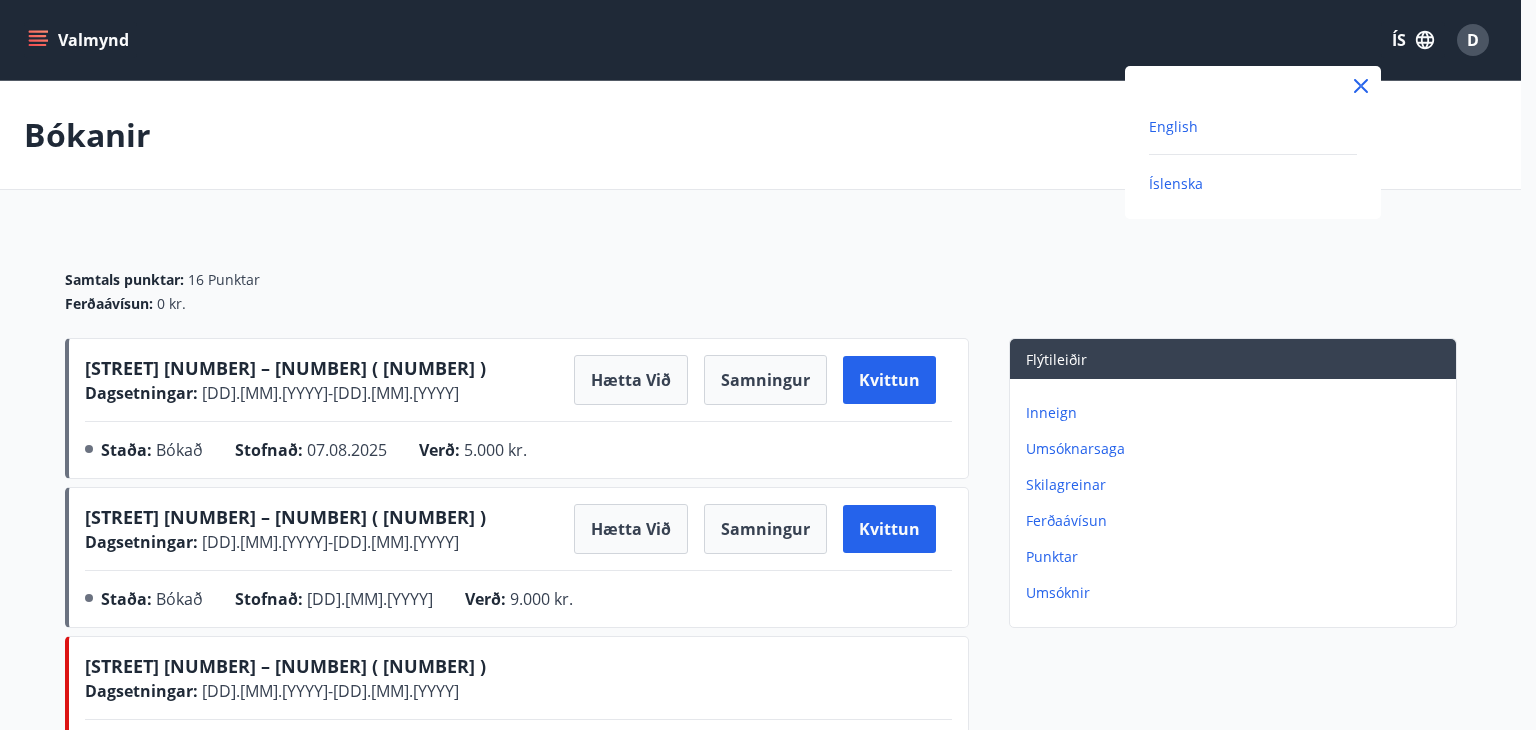 click on "English" at bounding box center (1173, 126) 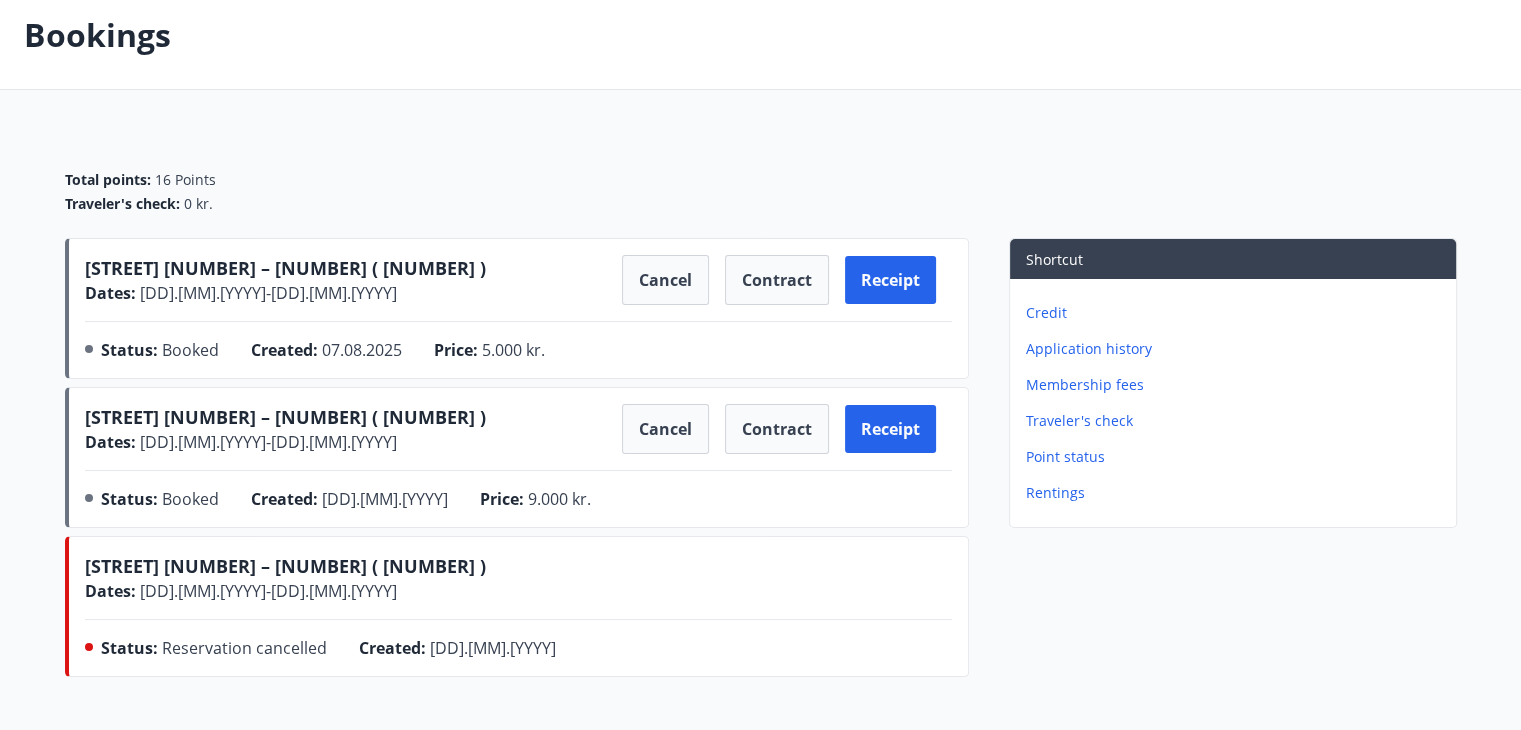 scroll, scrollTop: 0, scrollLeft: 0, axis: both 